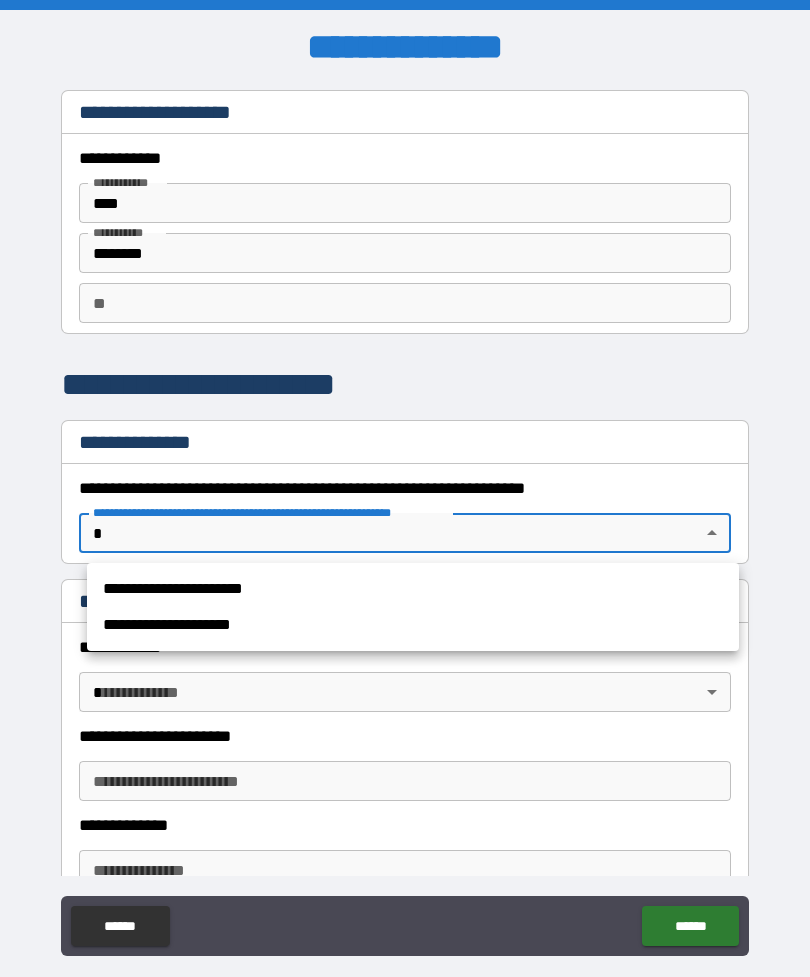 scroll, scrollTop: 0, scrollLeft: 0, axis: both 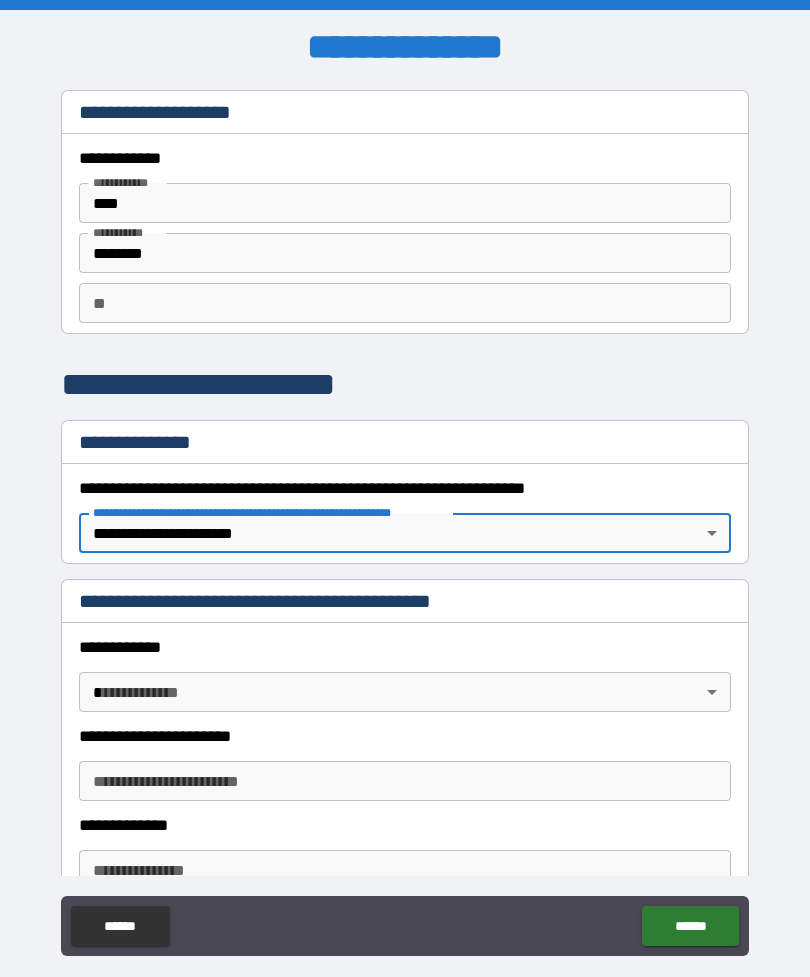 click on "**********" at bounding box center (405, 520) 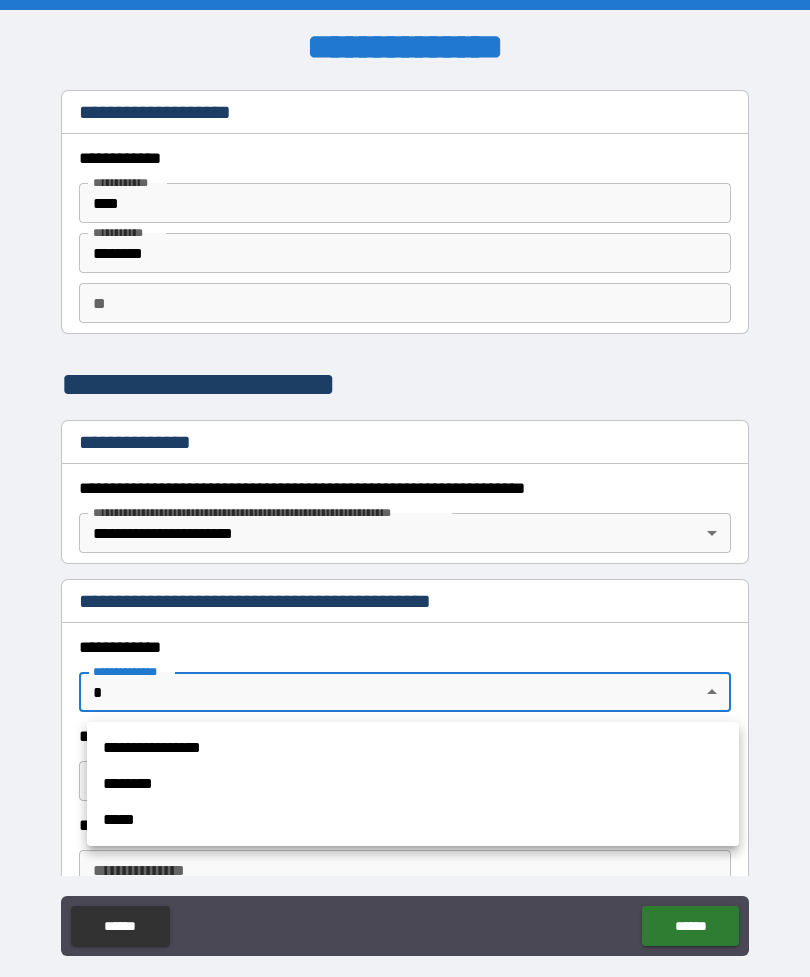 click on "**********" at bounding box center (413, 748) 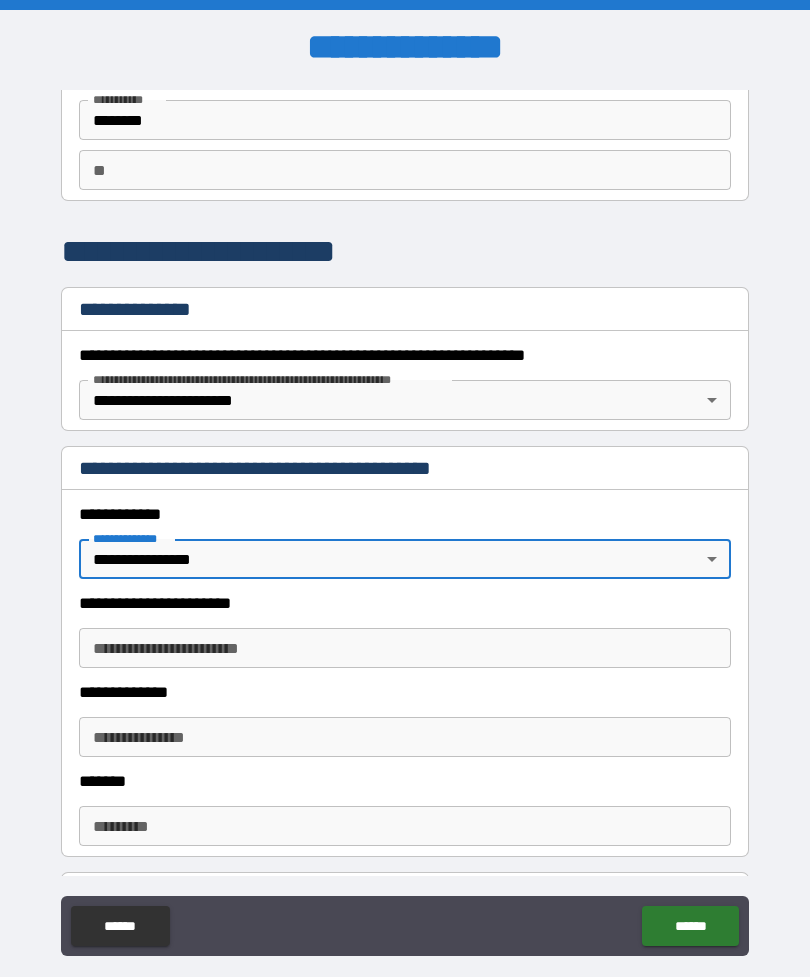scroll, scrollTop: 136, scrollLeft: 0, axis: vertical 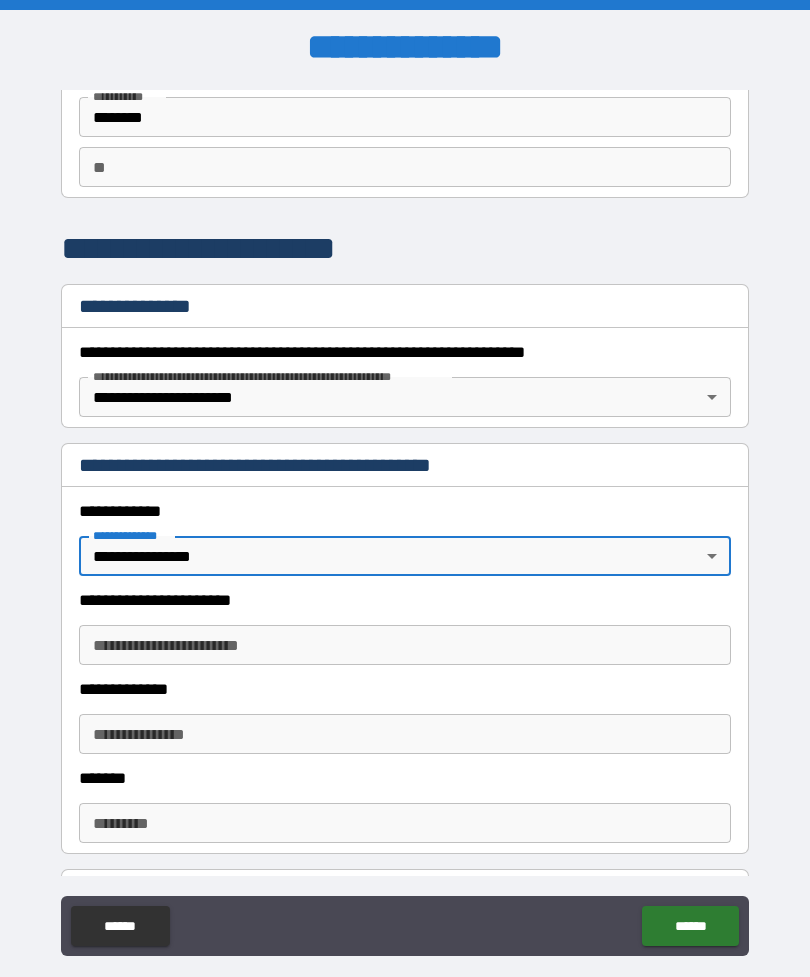 click on "**********" at bounding box center [405, 645] 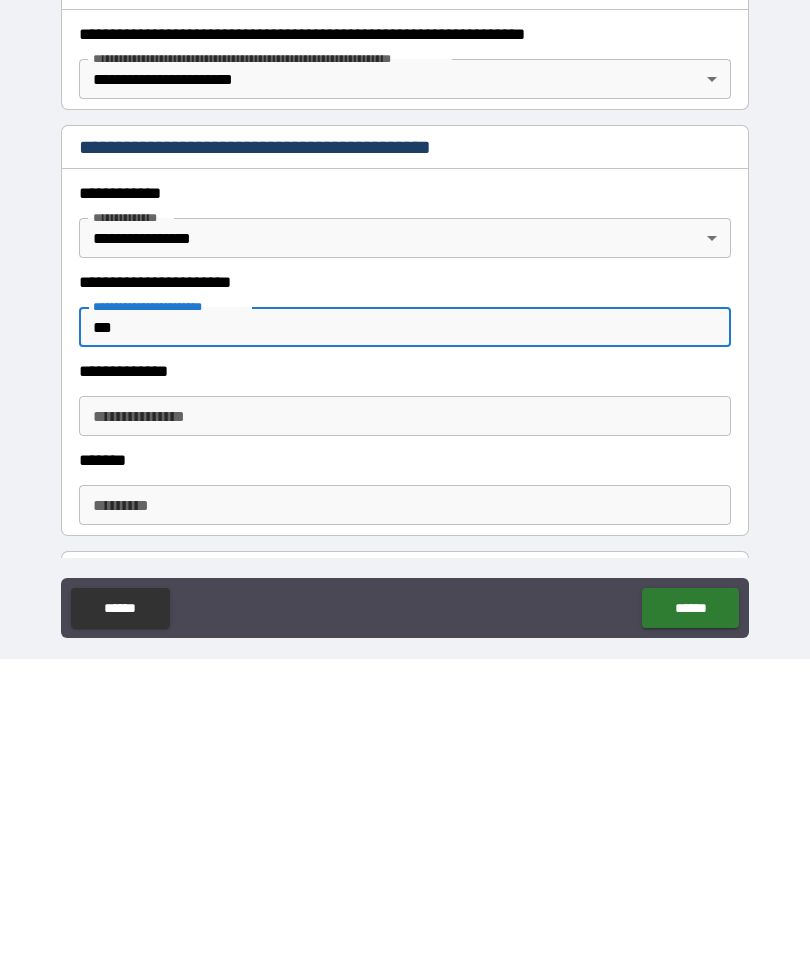 type on "***" 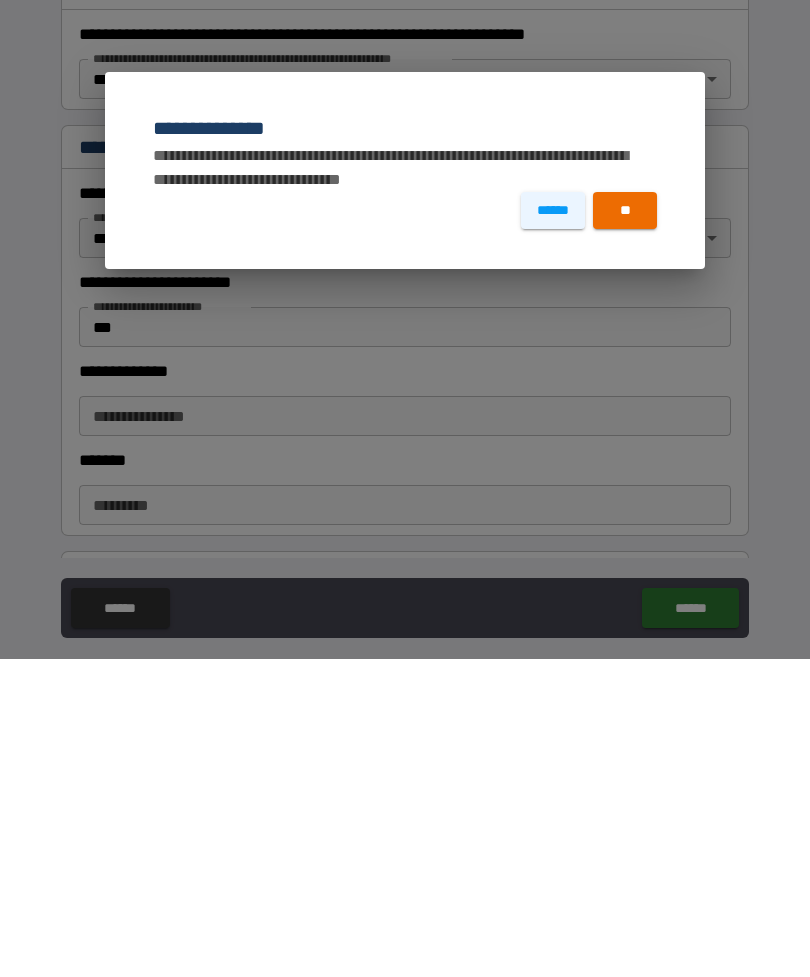 scroll, scrollTop: 64, scrollLeft: 0, axis: vertical 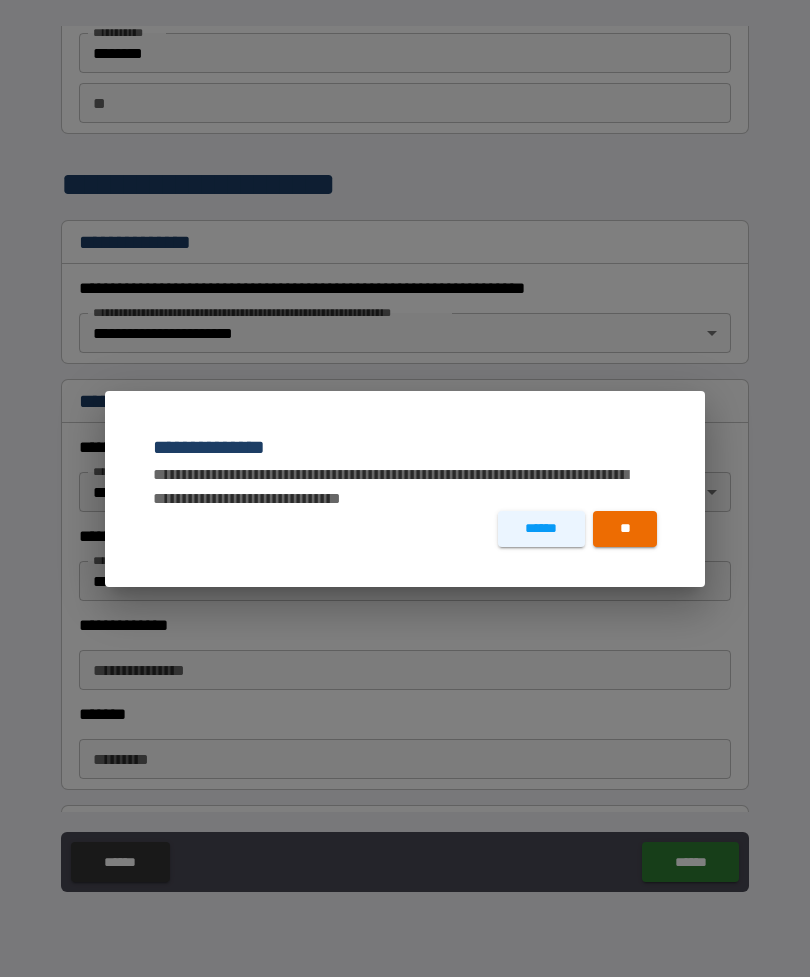 click on "**" at bounding box center [625, 529] 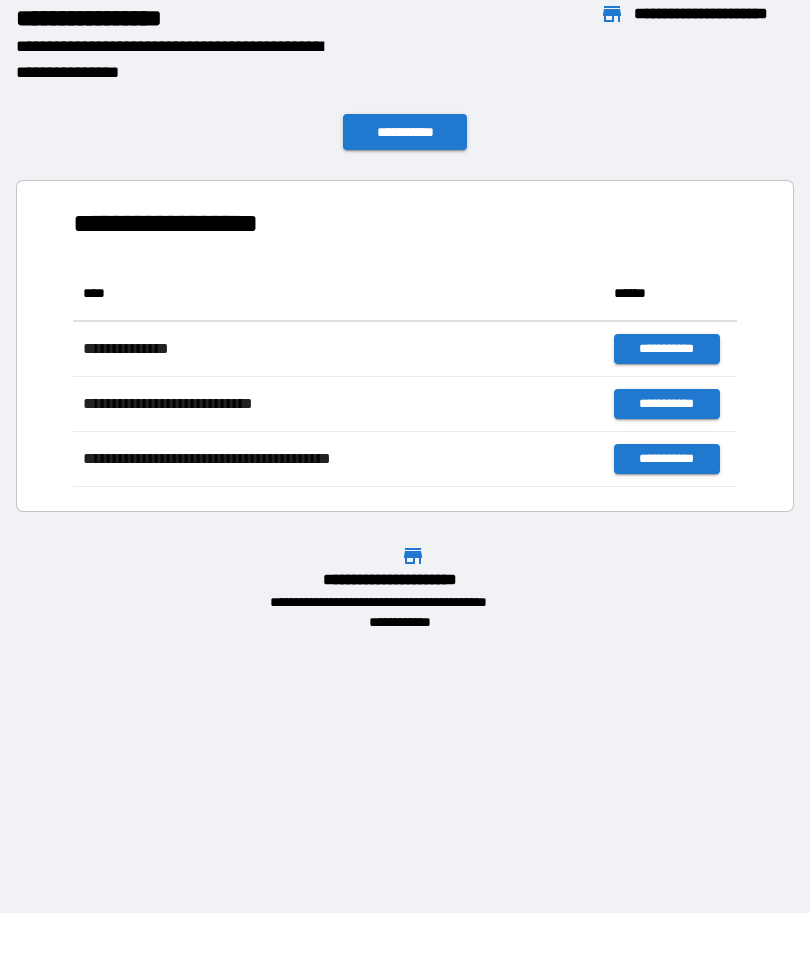 scroll, scrollTop: 221, scrollLeft: 664, axis: both 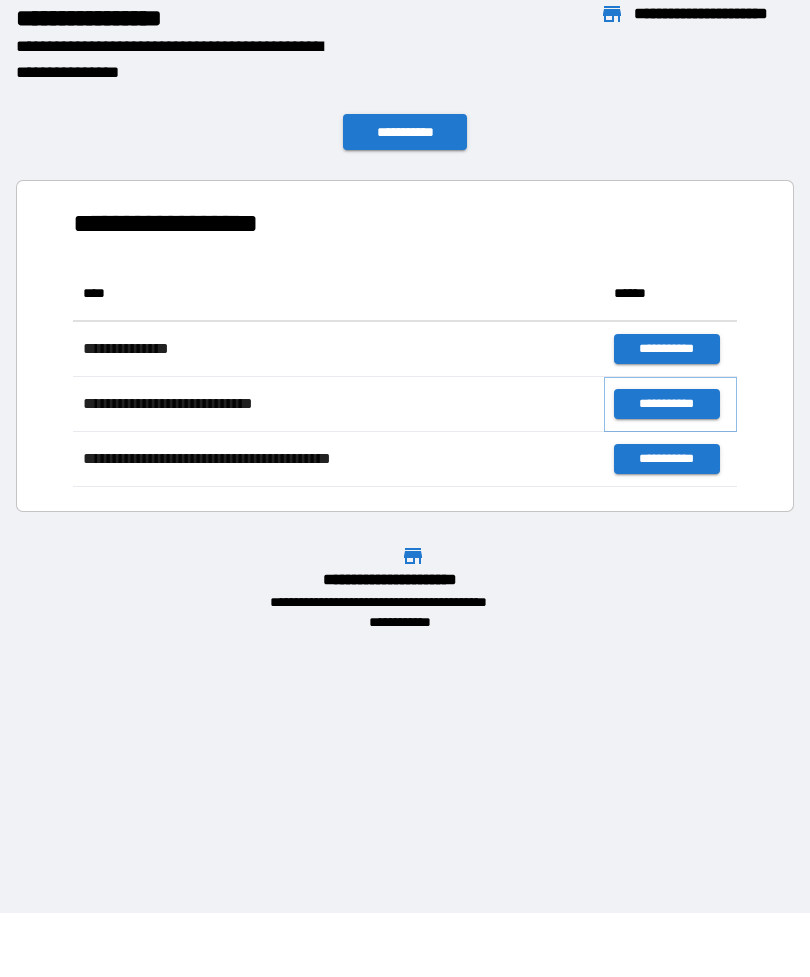click on "**********" at bounding box center (666, 404) 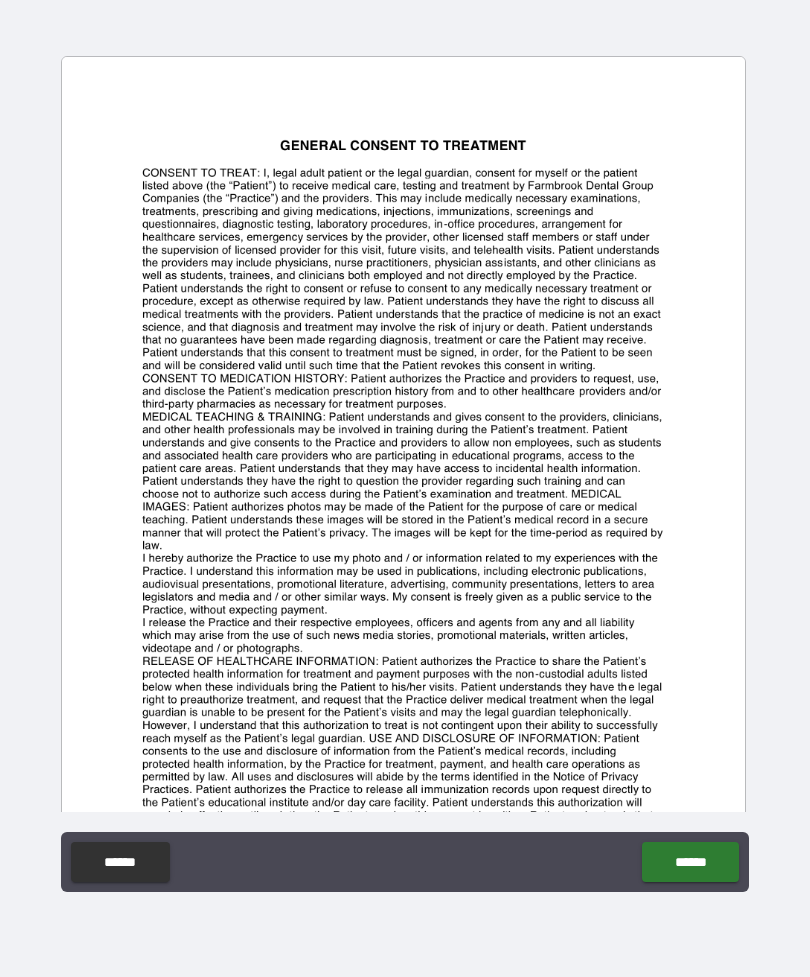 click on "******" at bounding box center [690, 862] 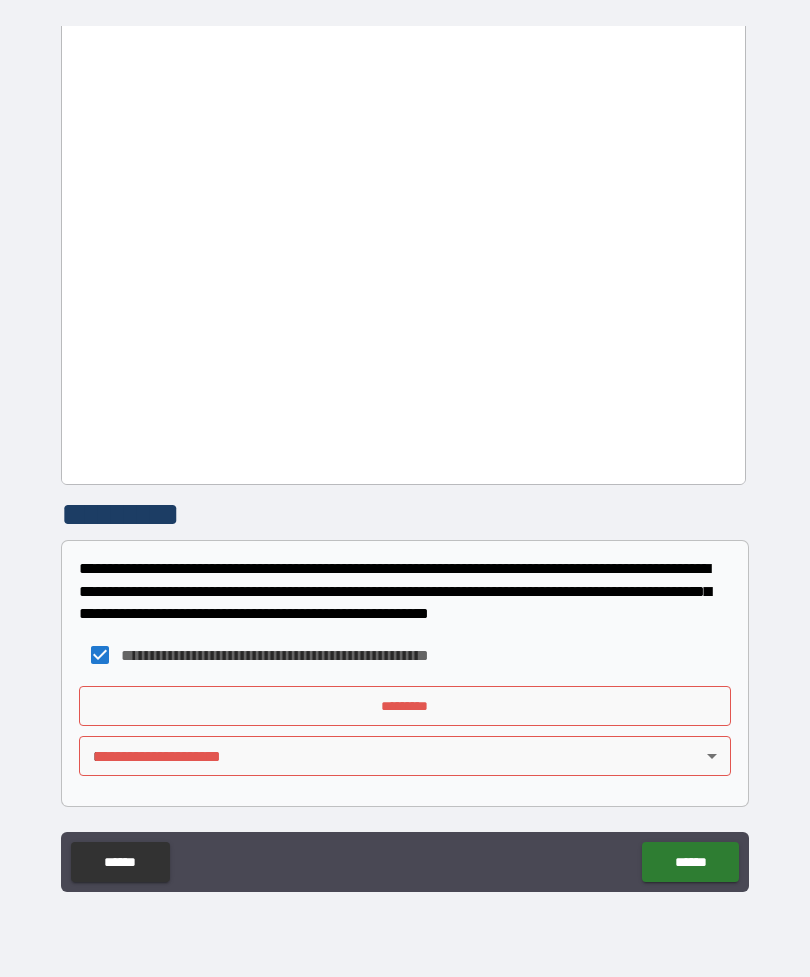scroll, scrollTop: 1379, scrollLeft: 0, axis: vertical 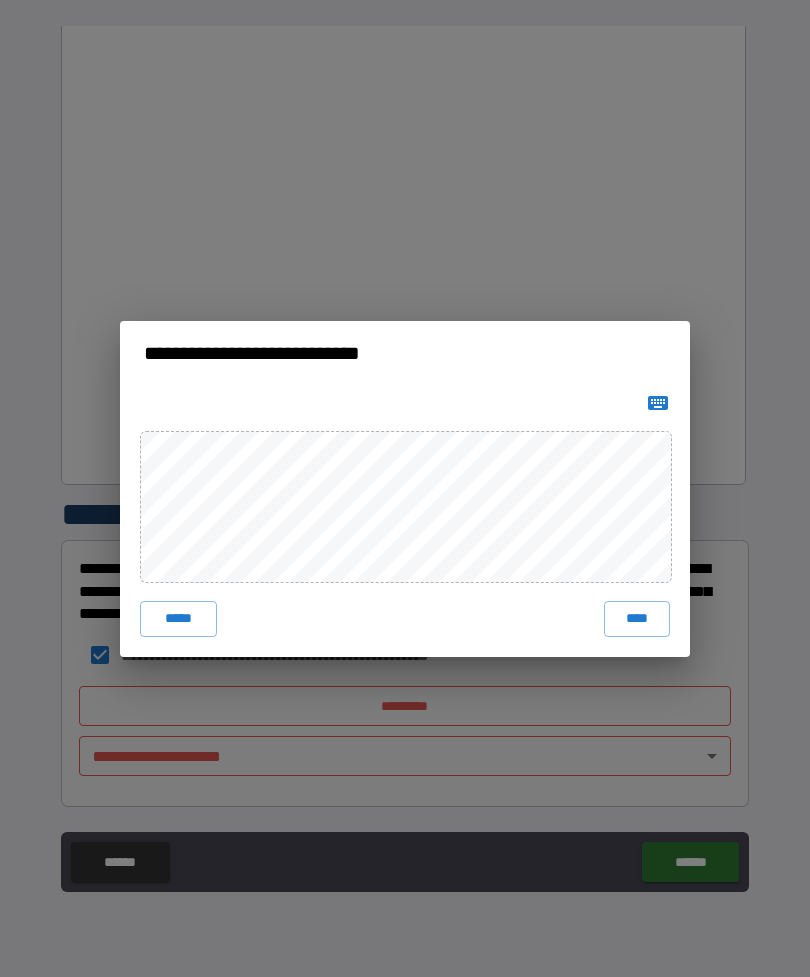 click on "****" at bounding box center (637, 619) 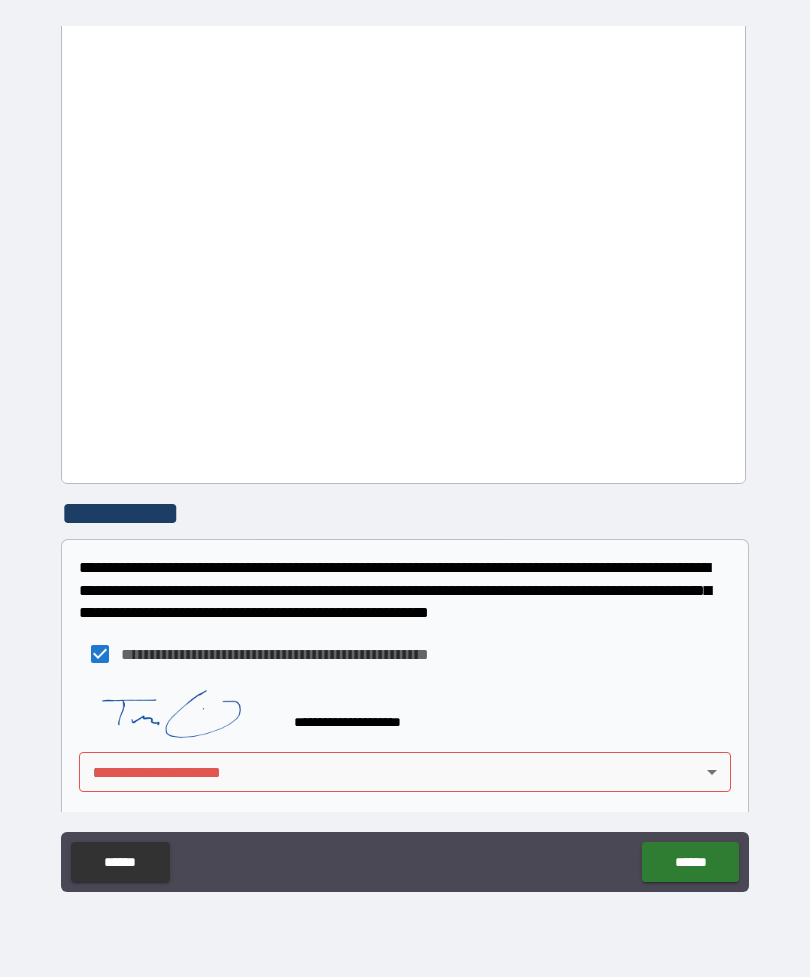 scroll, scrollTop: 1369, scrollLeft: 0, axis: vertical 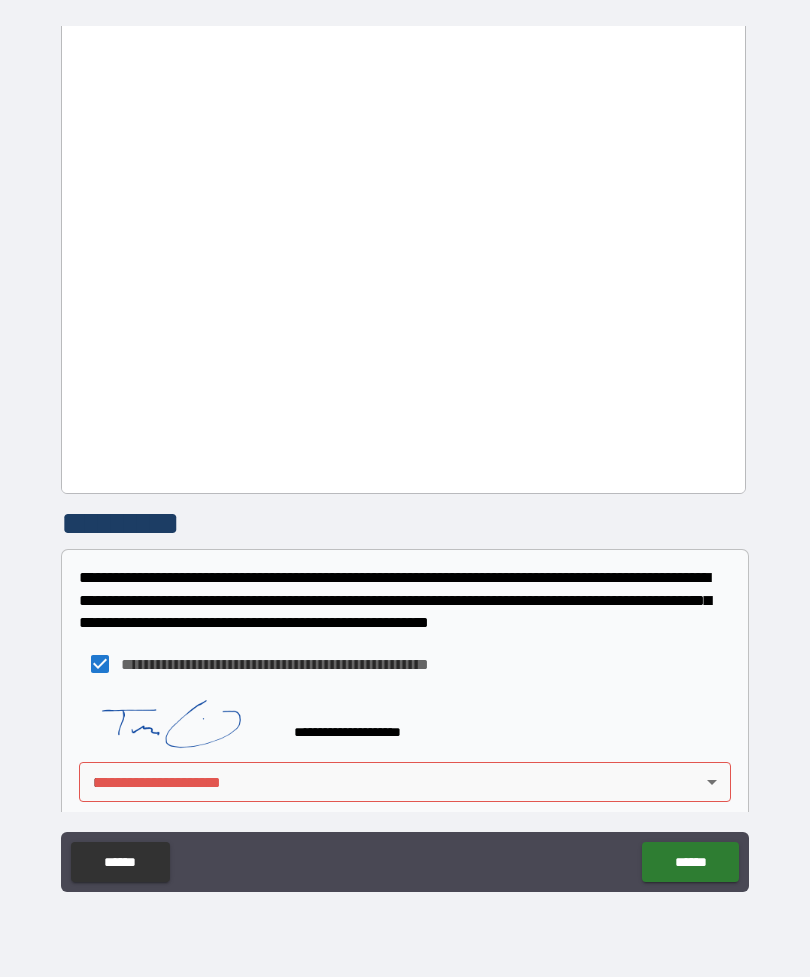 click on "******" at bounding box center [690, 862] 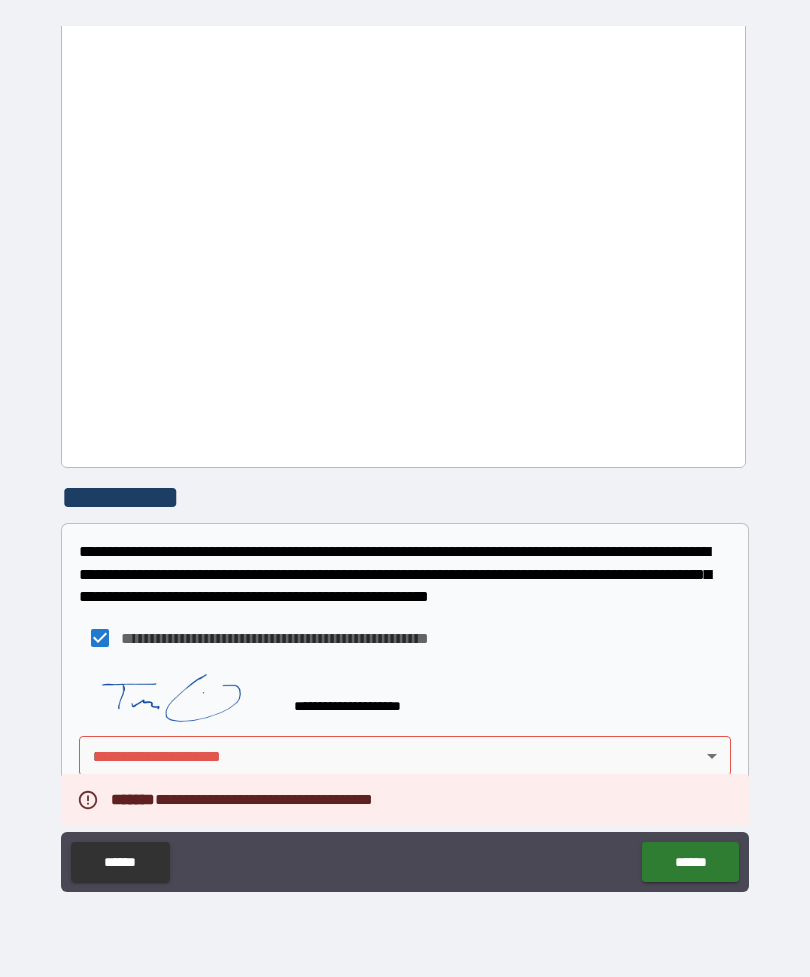 scroll, scrollTop: 1396, scrollLeft: 0, axis: vertical 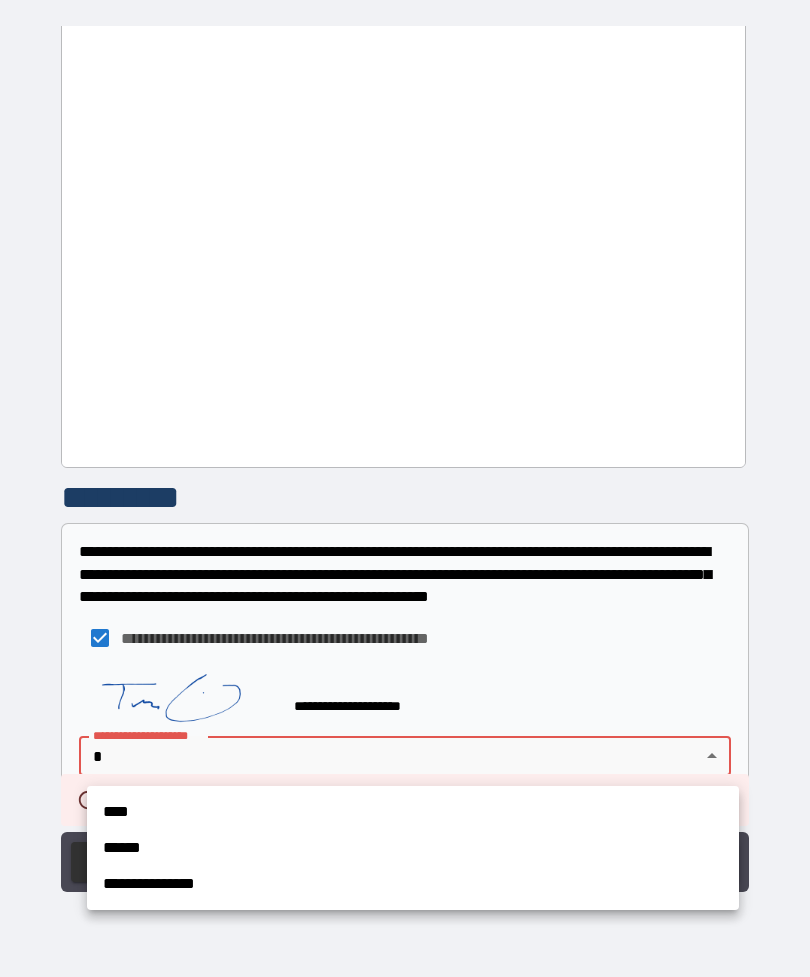 click on "****" at bounding box center [413, 812] 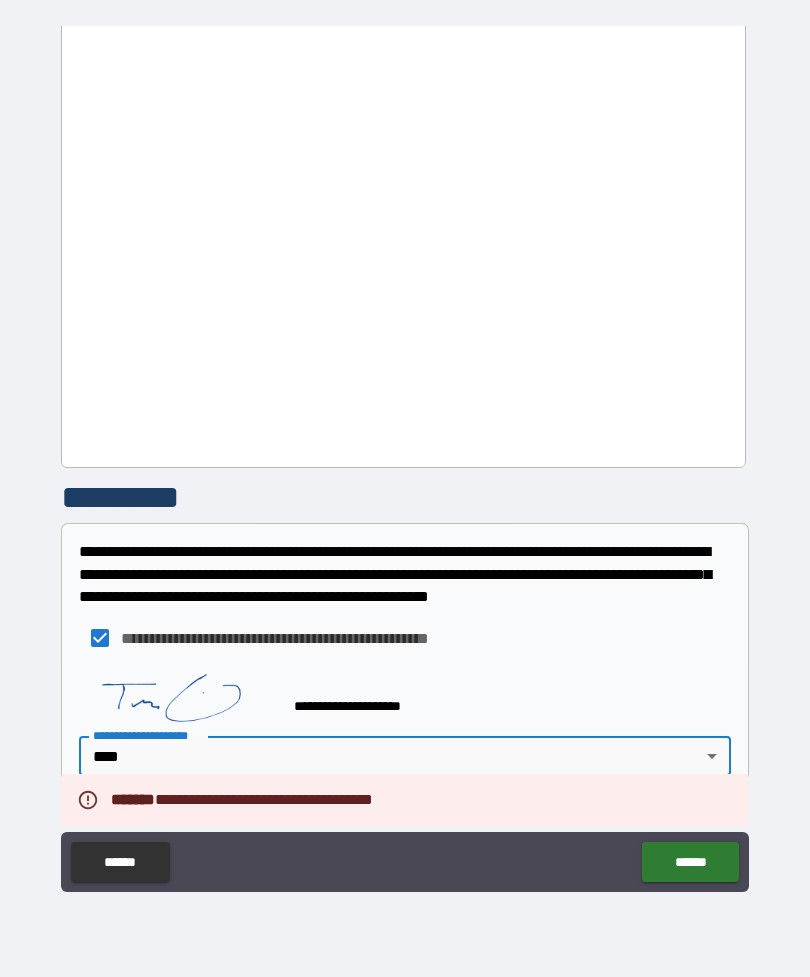 click on "******" at bounding box center (690, 862) 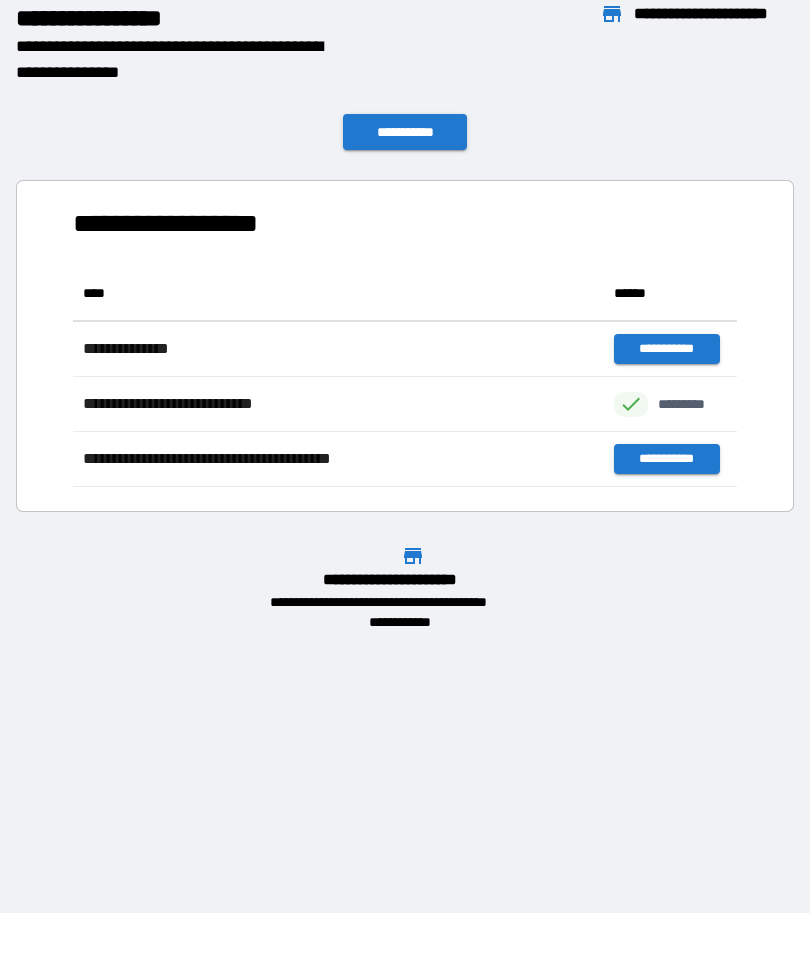 scroll, scrollTop: 1, scrollLeft: 1, axis: both 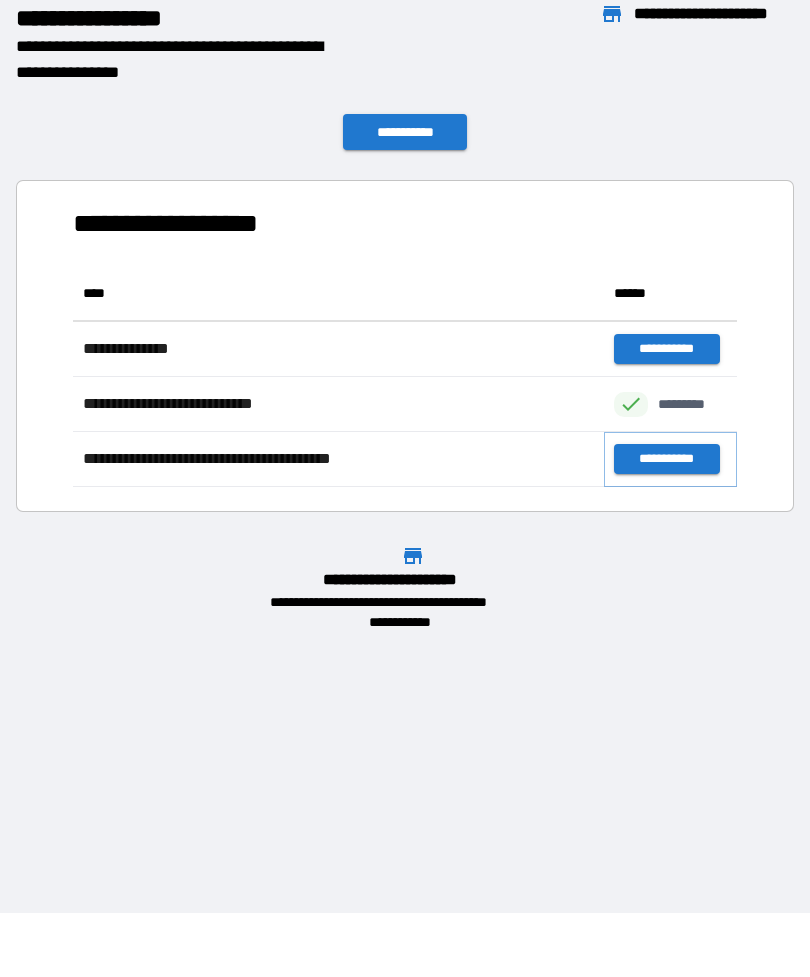 click on "**********" at bounding box center [666, 459] 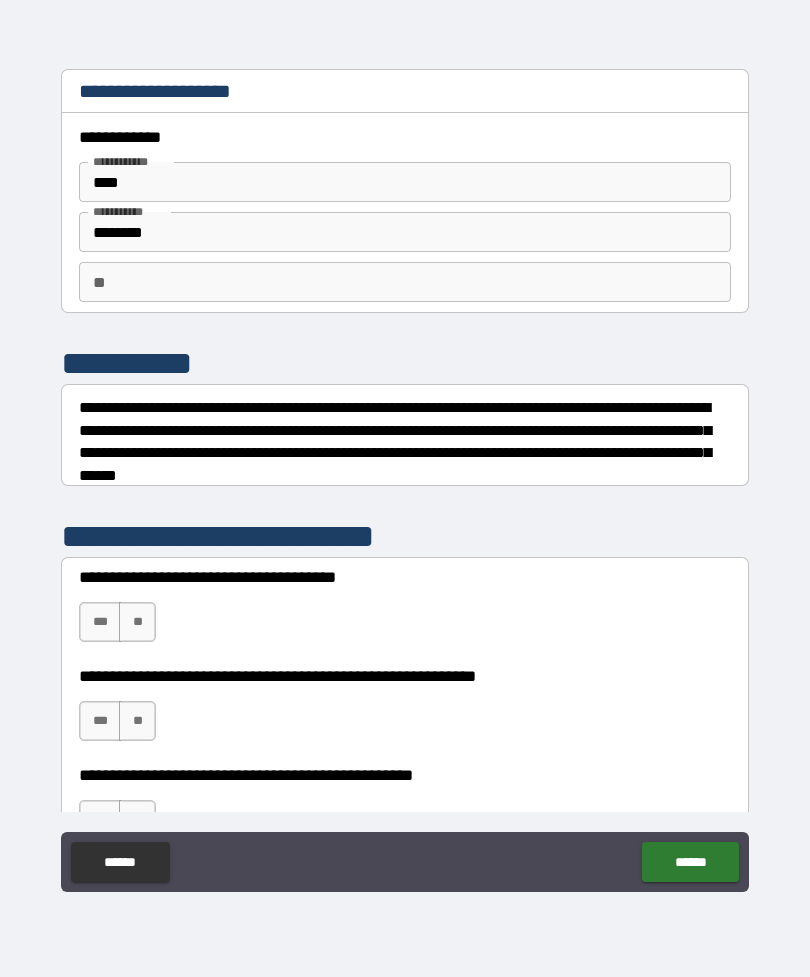 click on "**" at bounding box center (137, 622) 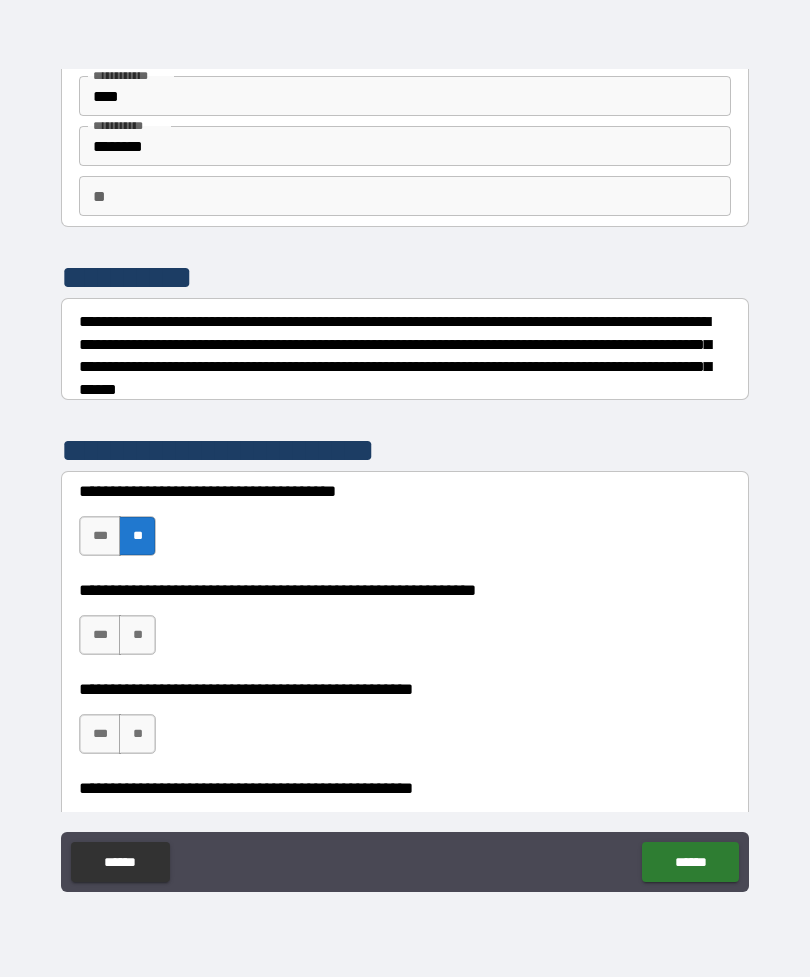 scroll, scrollTop: 89, scrollLeft: 0, axis: vertical 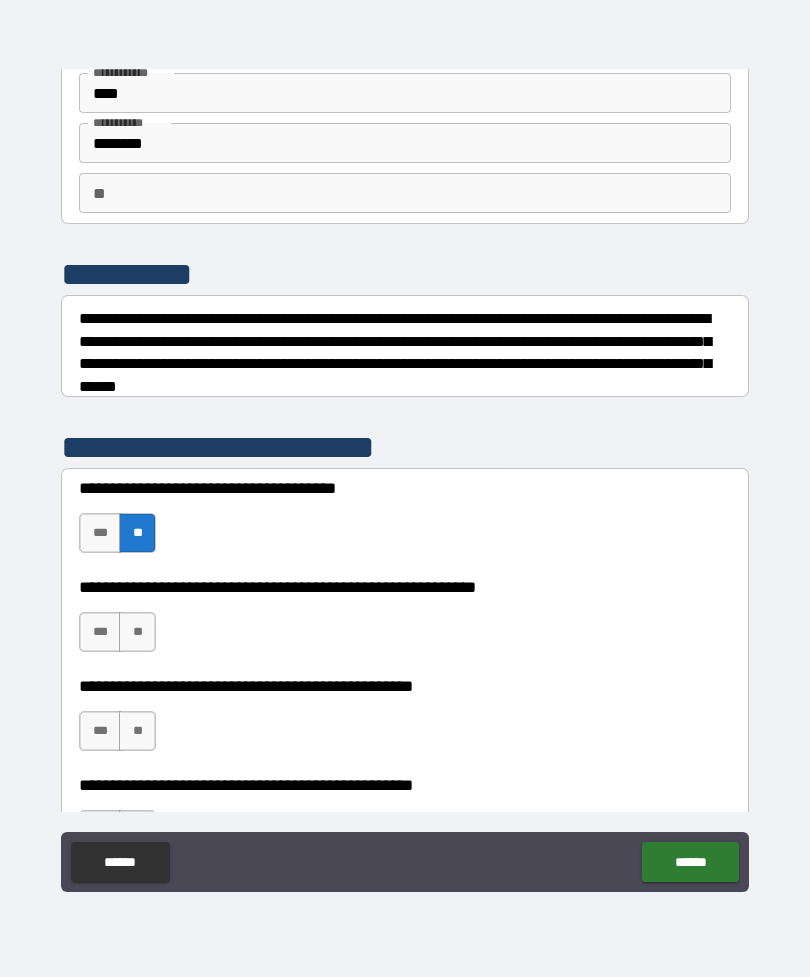 click on "**" at bounding box center [137, 632] 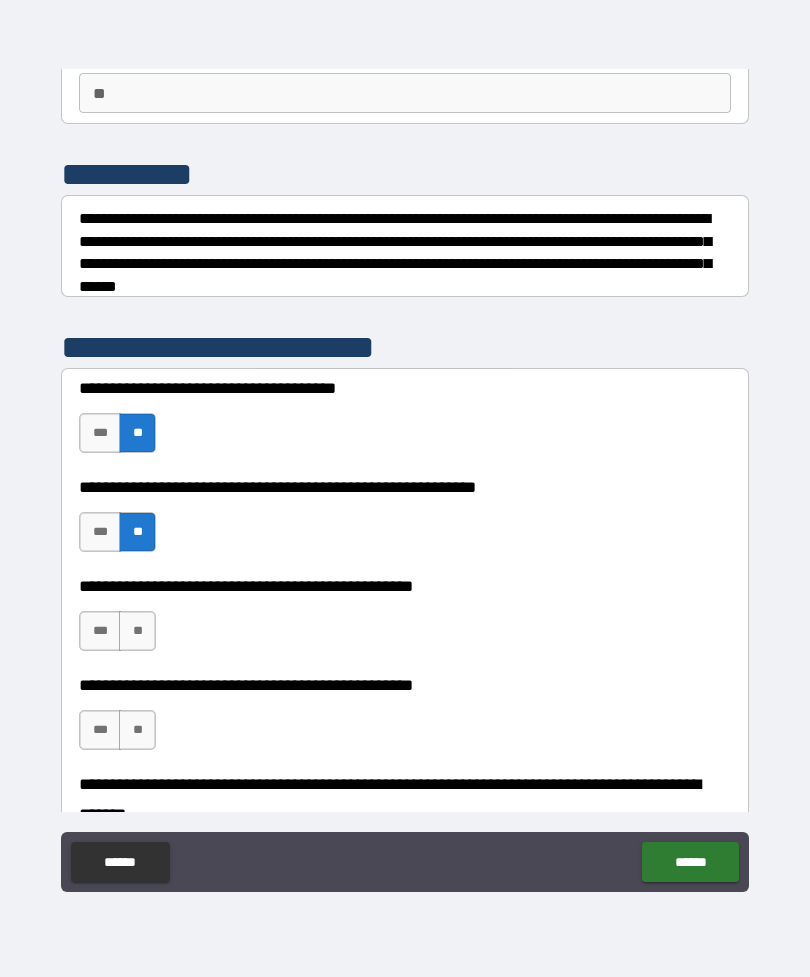 scroll, scrollTop: 193, scrollLeft: 0, axis: vertical 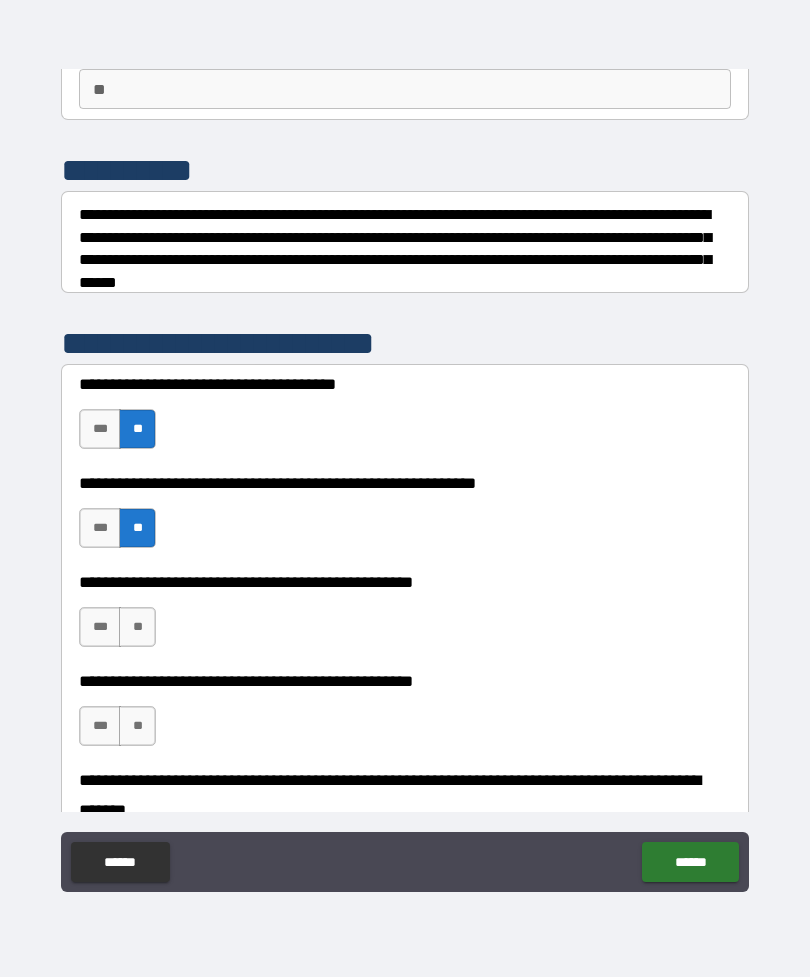 click on "**" at bounding box center [137, 627] 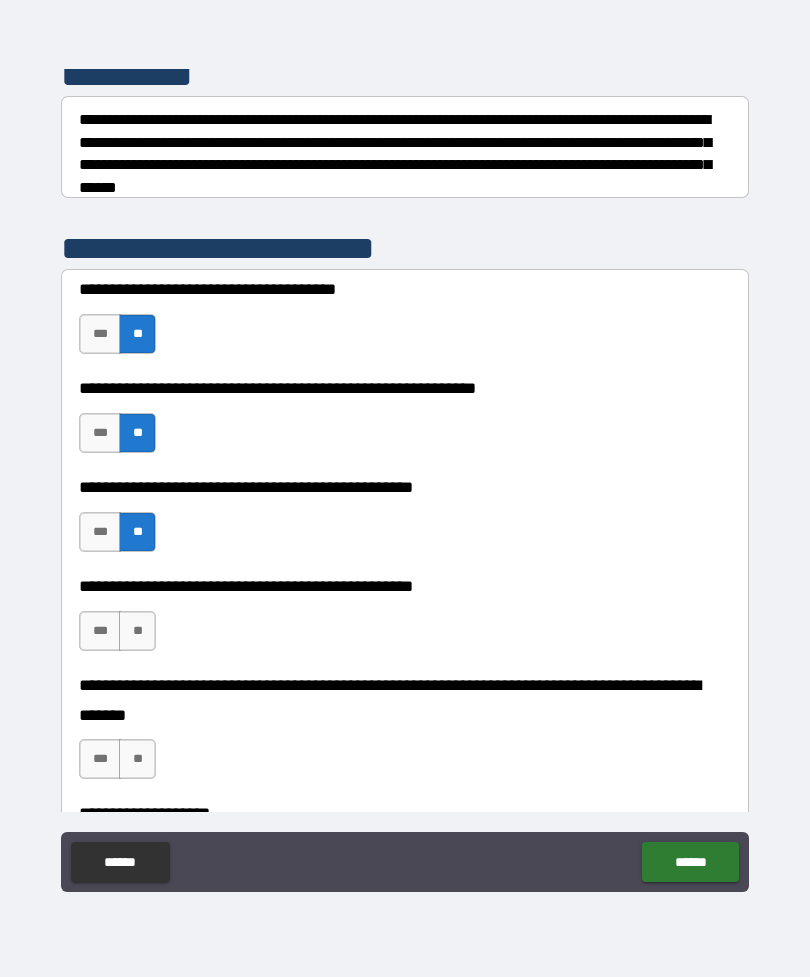 scroll, scrollTop: 295, scrollLeft: 0, axis: vertical 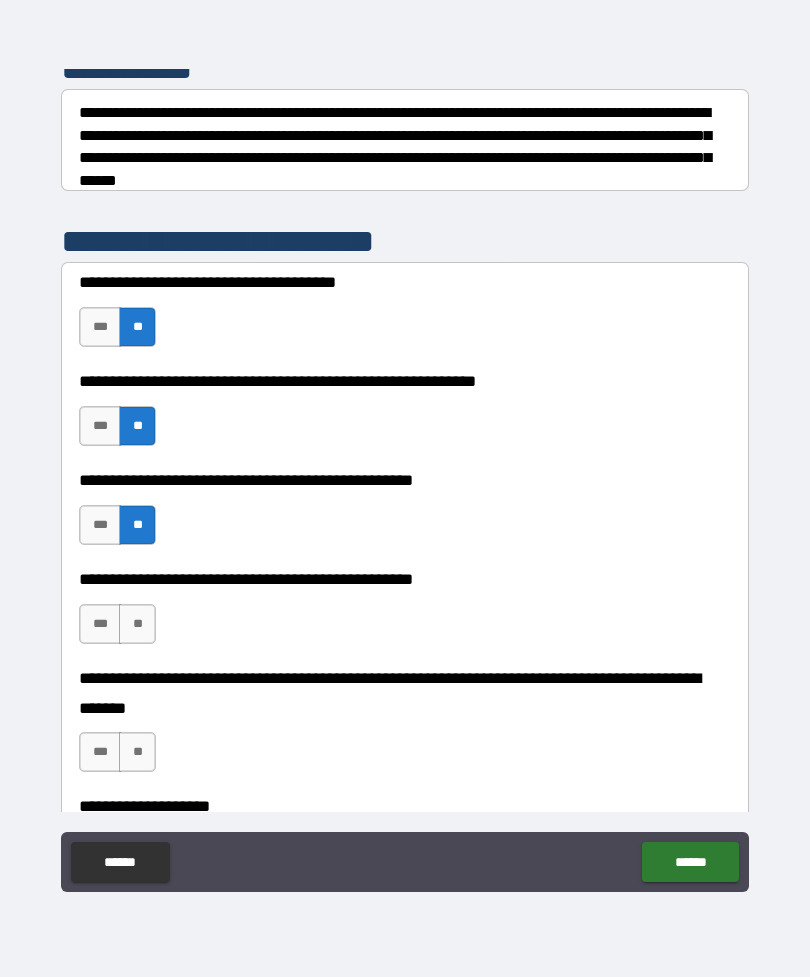 click on "**" at bounding box center (137, 624) 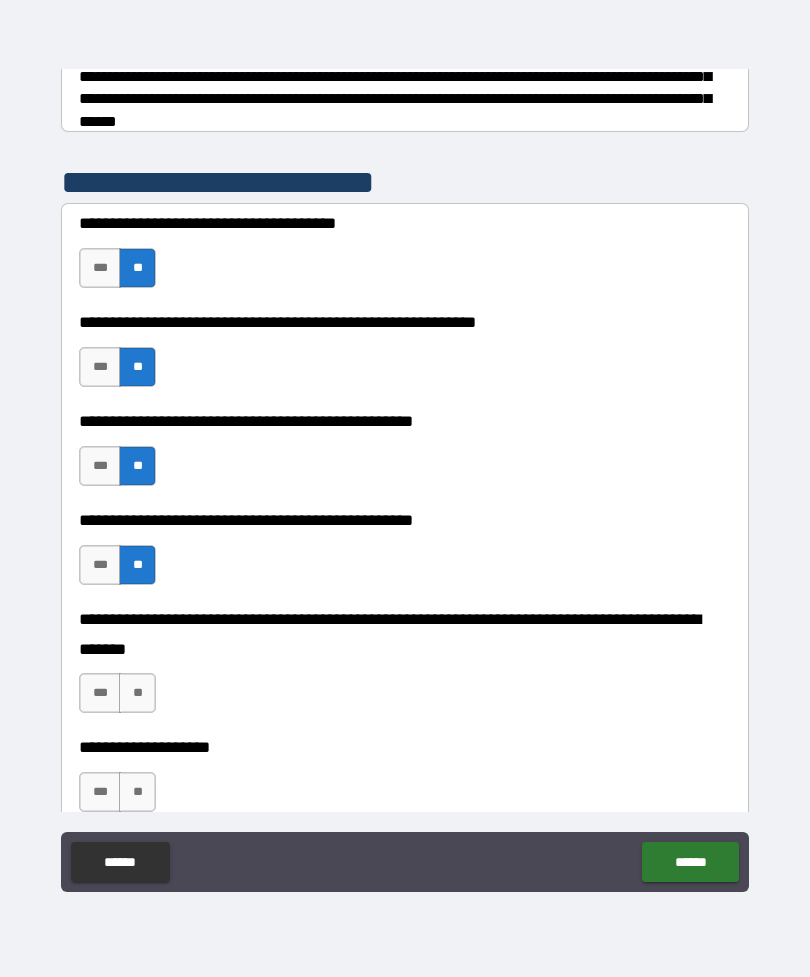 scroll, scrollTop: 411, scrollLeft: 0, axis: vertical 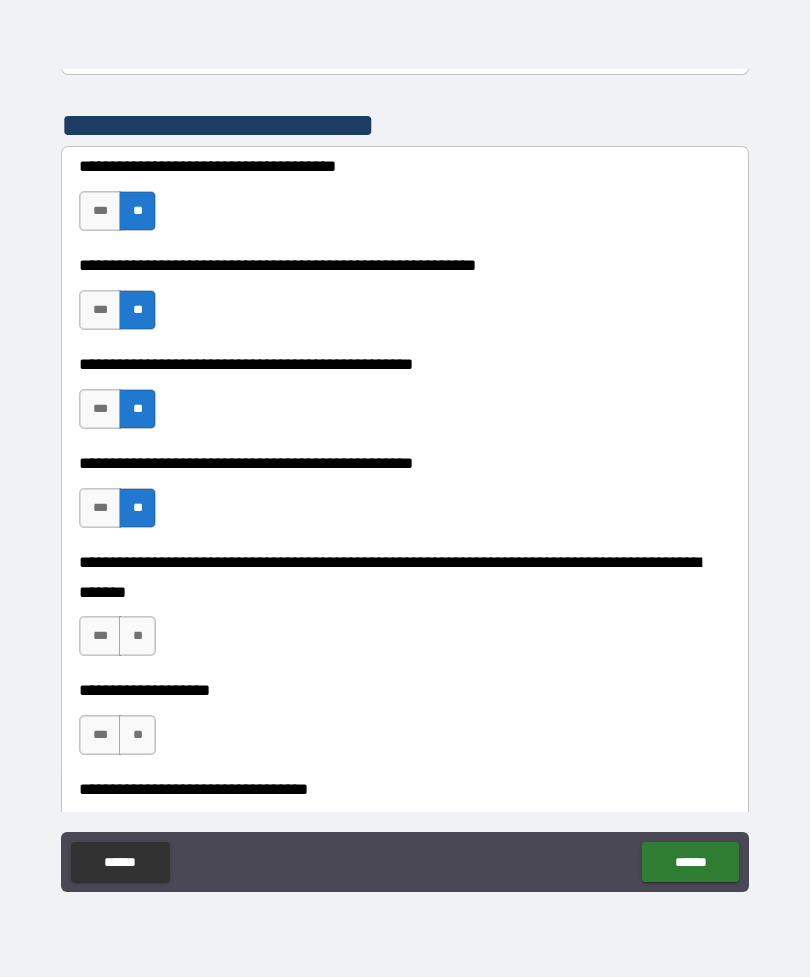 click on "**" at bounding box center (137, 636) 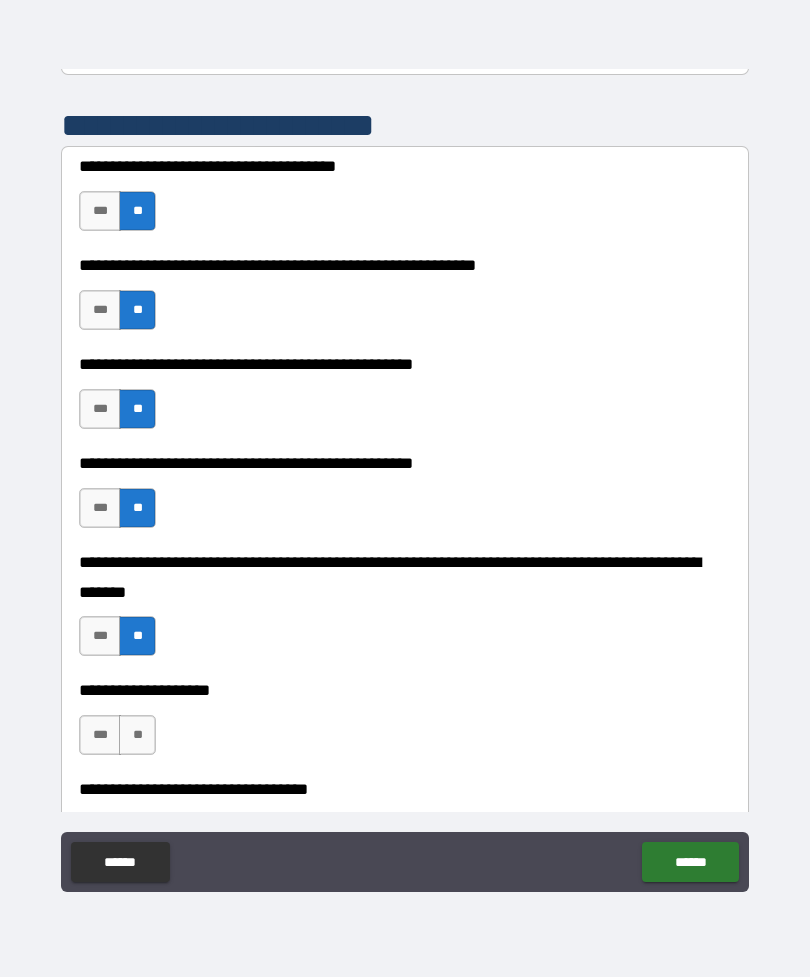click on "**" at bounding box center [137, 735] 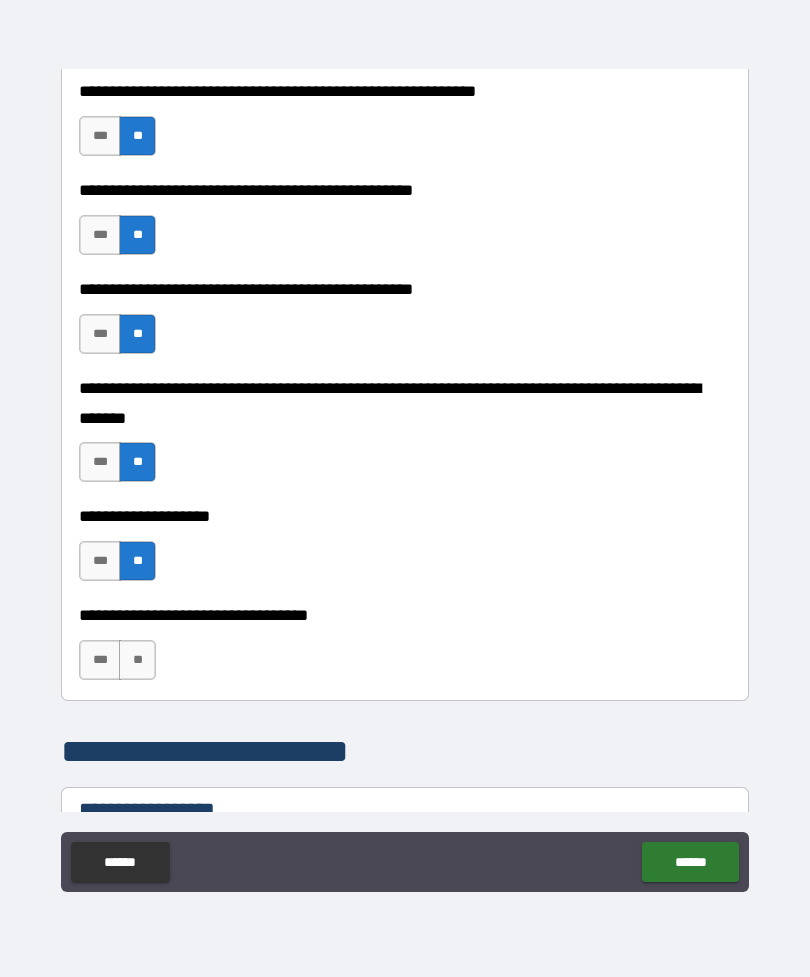 scroll, scrollTop: 601, scrollLeft: 0, axis: vertical 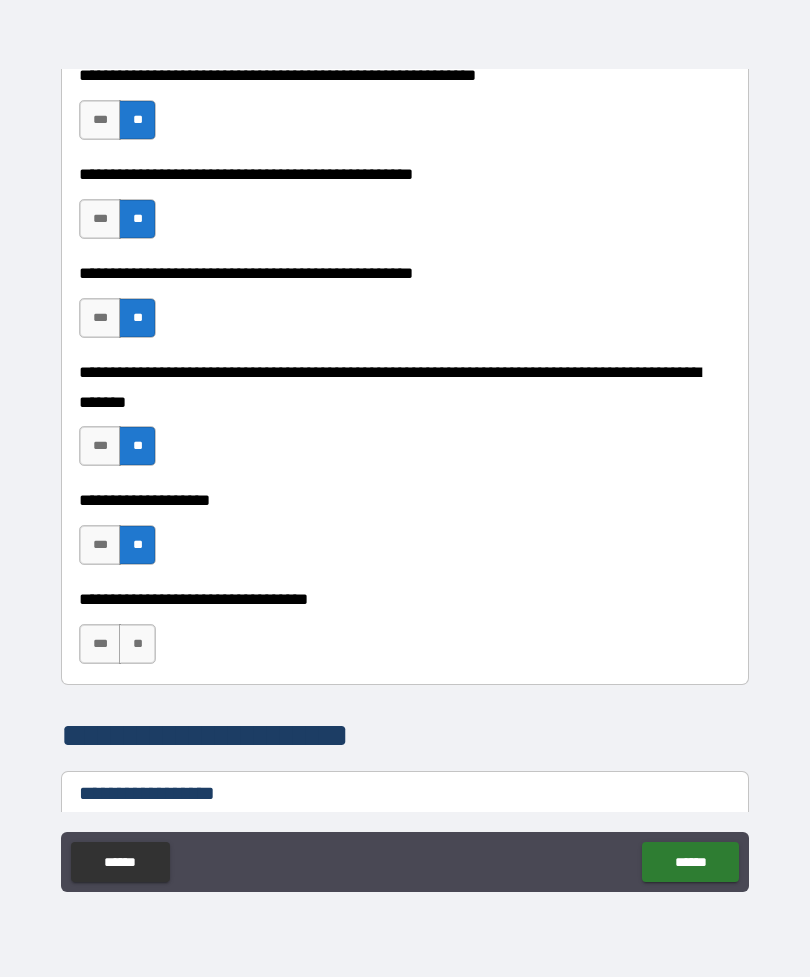 click on "**" at bounding box center [137, 644] 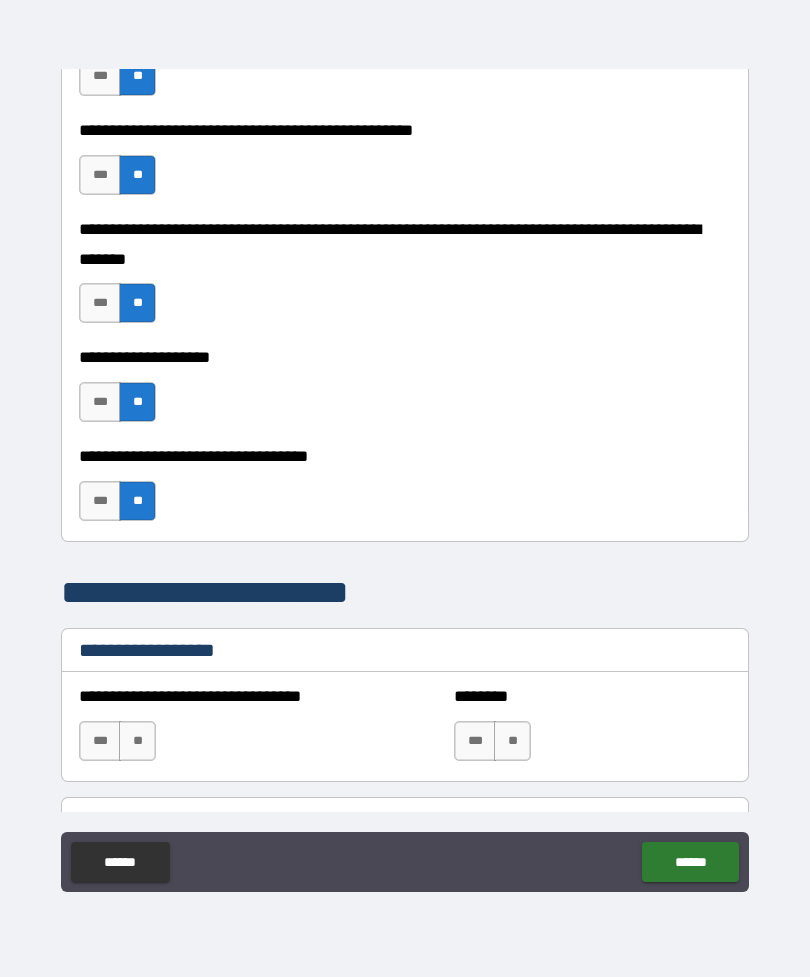 scroll, scrollTop: 799, scrollLeft: 0, axis: vertical 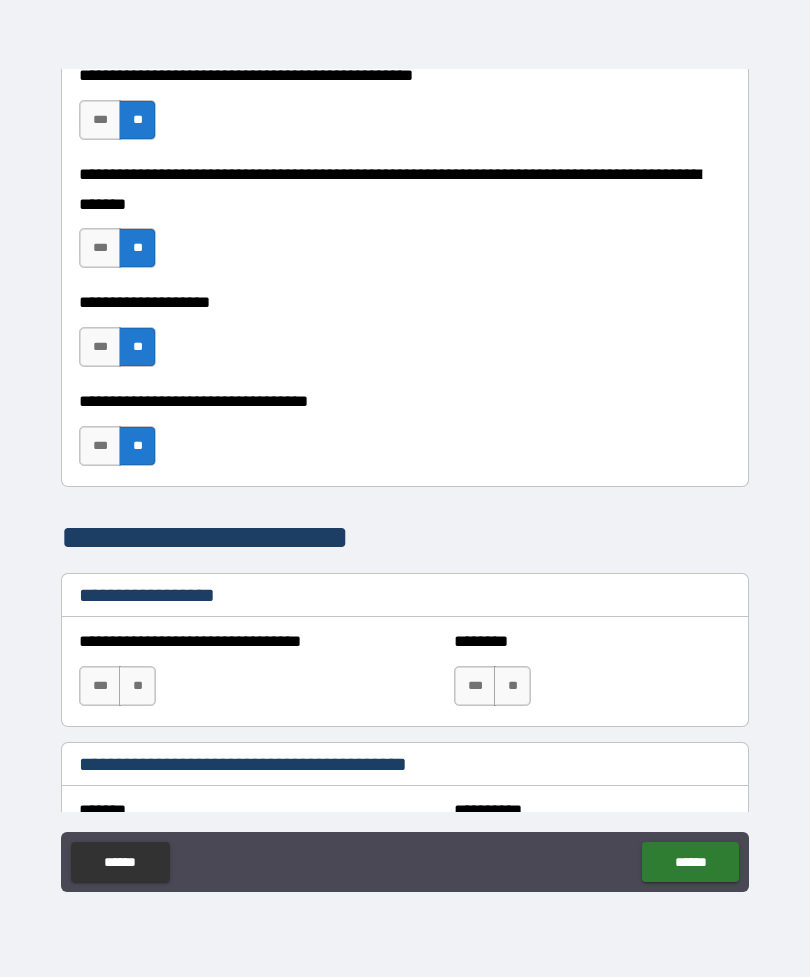 click on "**" at bounding box center (137, 686) 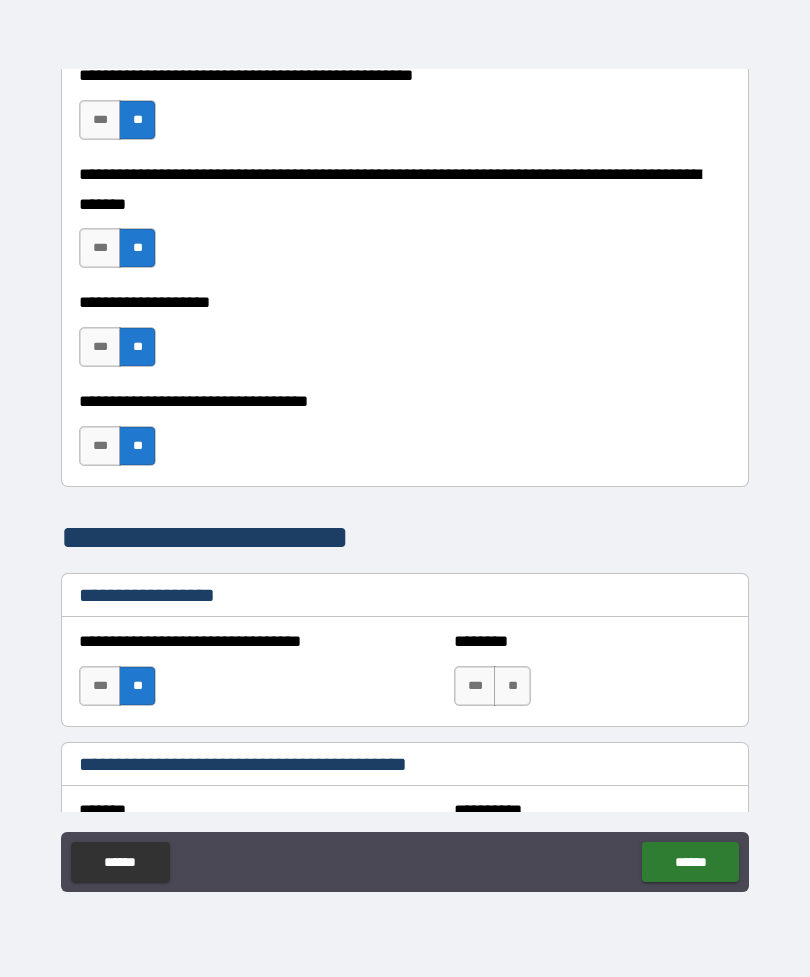 click on "**" at bounding box center [512, 686] 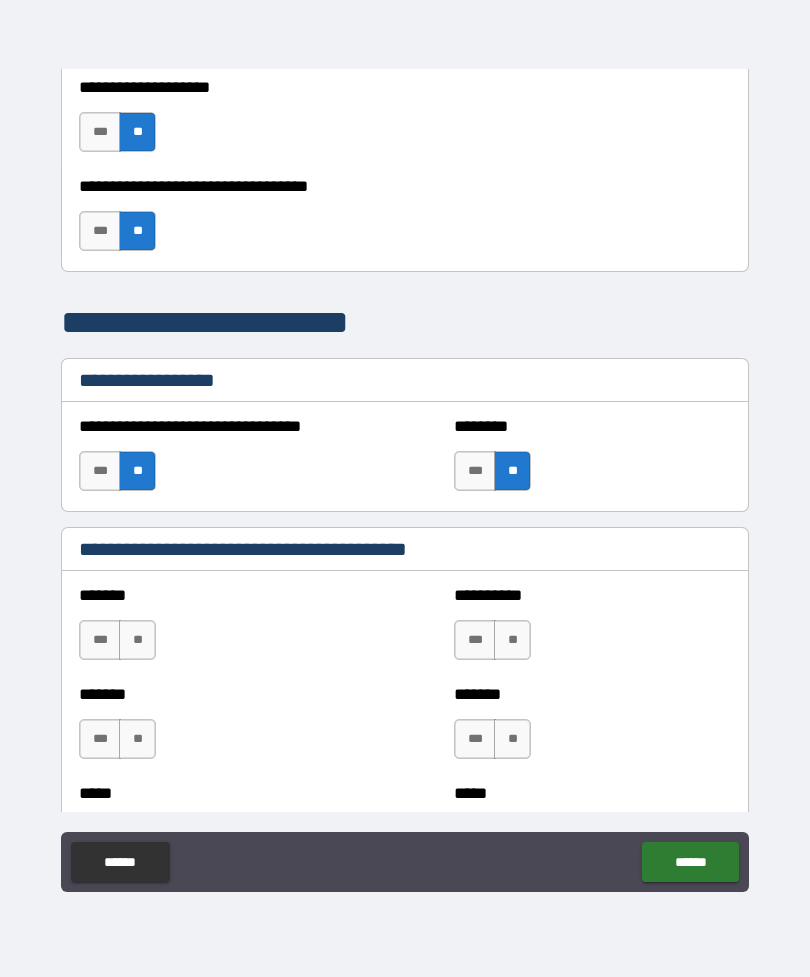 scroll, scrollTop: 1023, scrollLeft: 0, axis: vertical 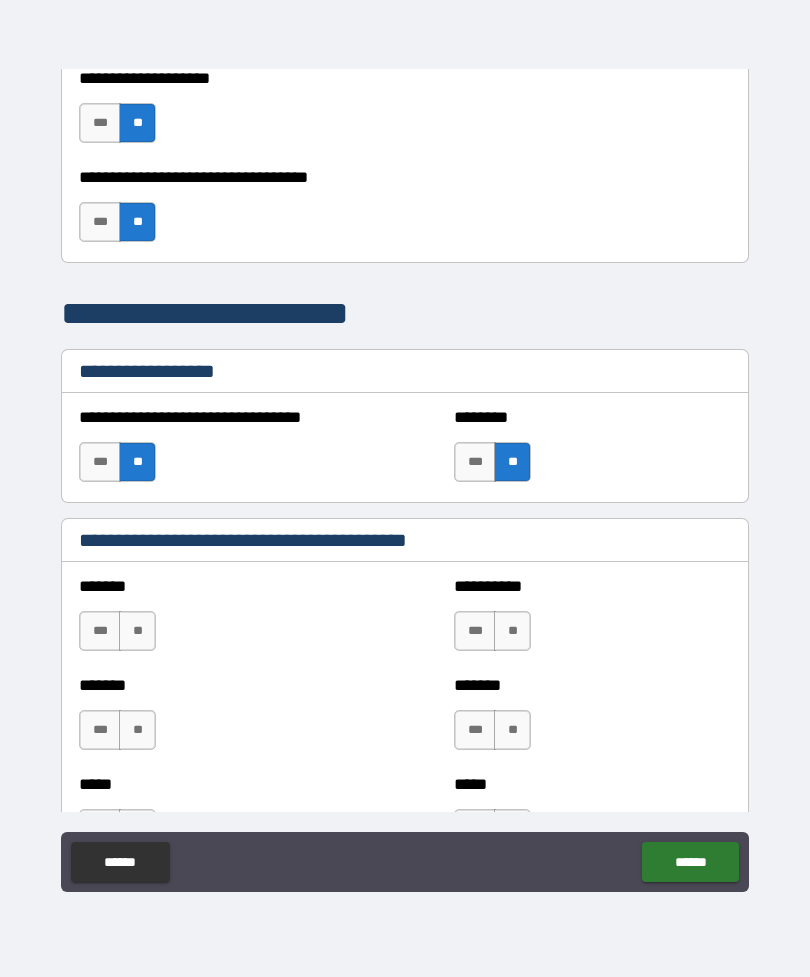 click on "***" at bounding box center (475, 631) 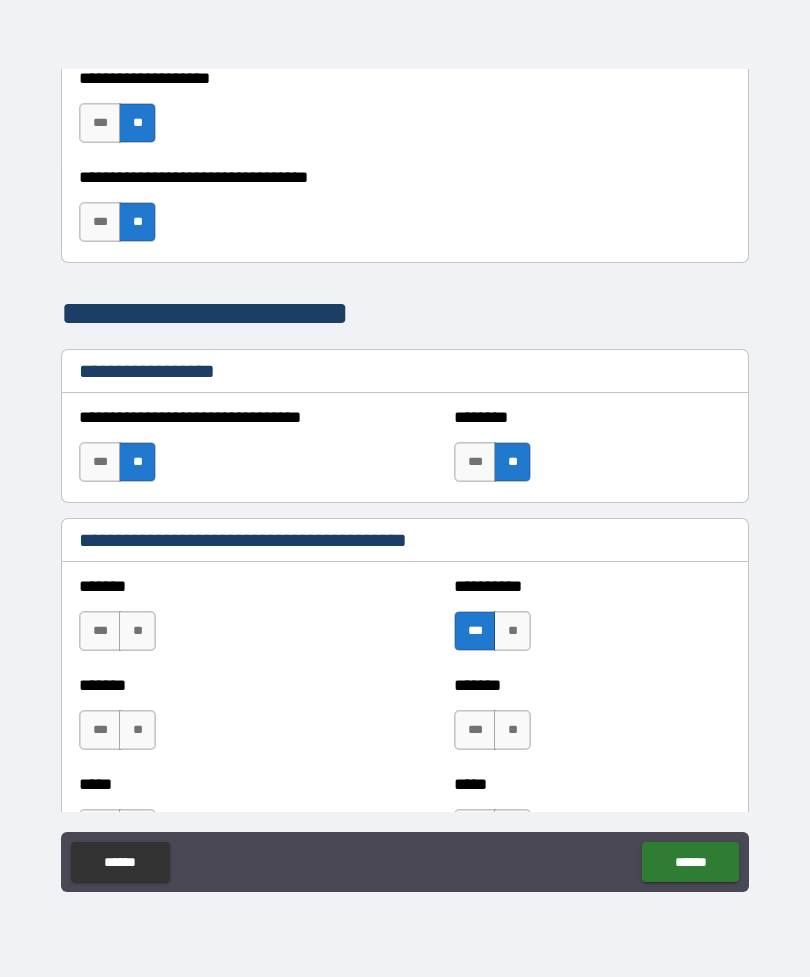 click on "**" at bounding box center (137, 631) 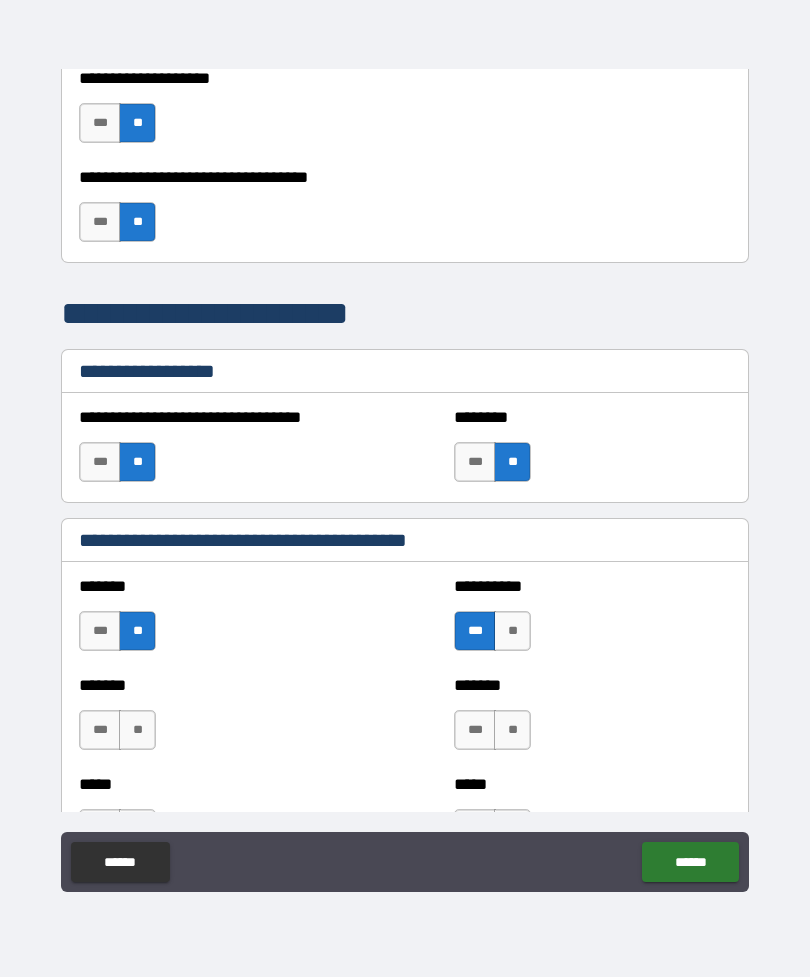click on "**" at bounding box center [137, 730] 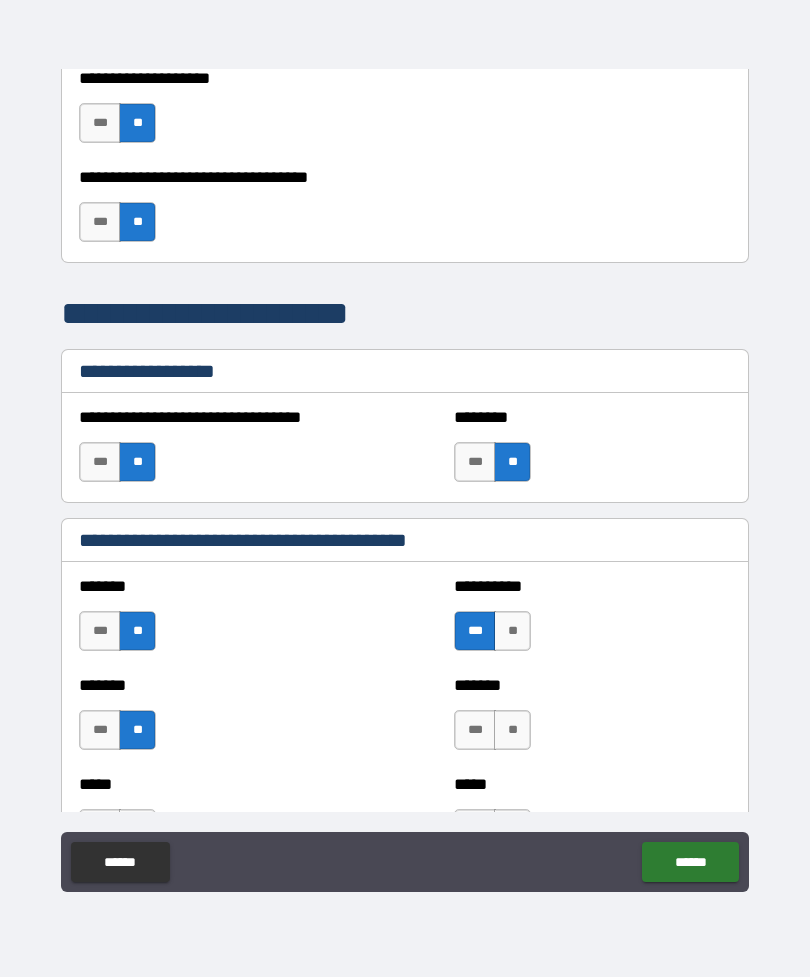 click on "**" at bounding box center (512, 730) 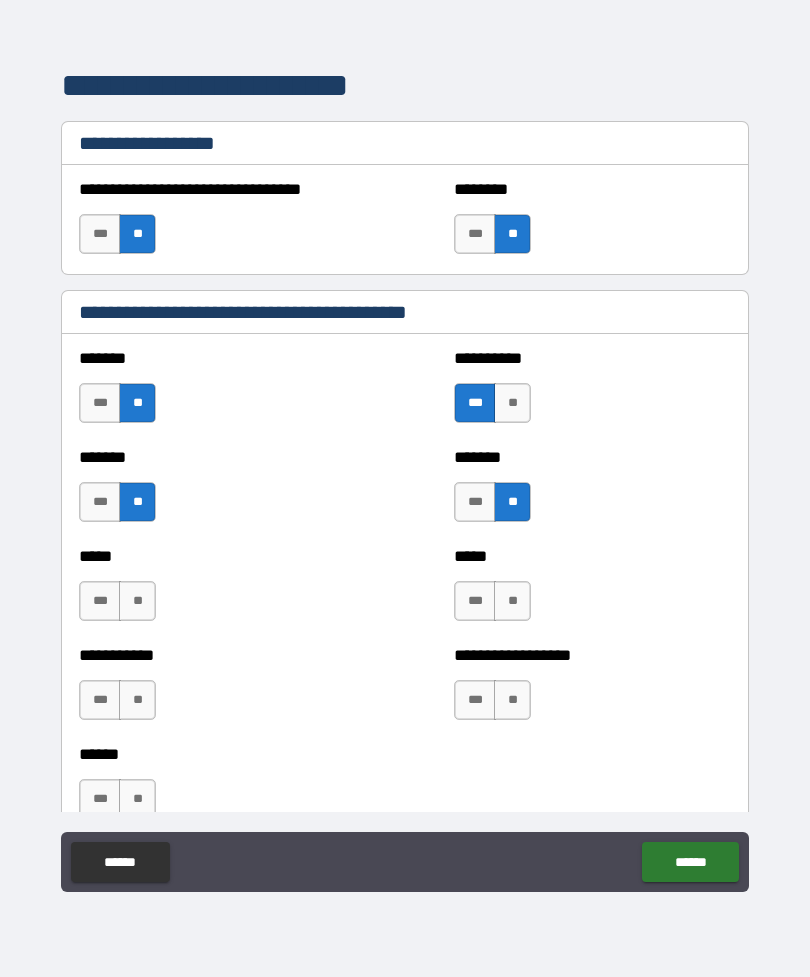 scroll, scrollTop: 1256, scrollLeft: 0, axis: vertical 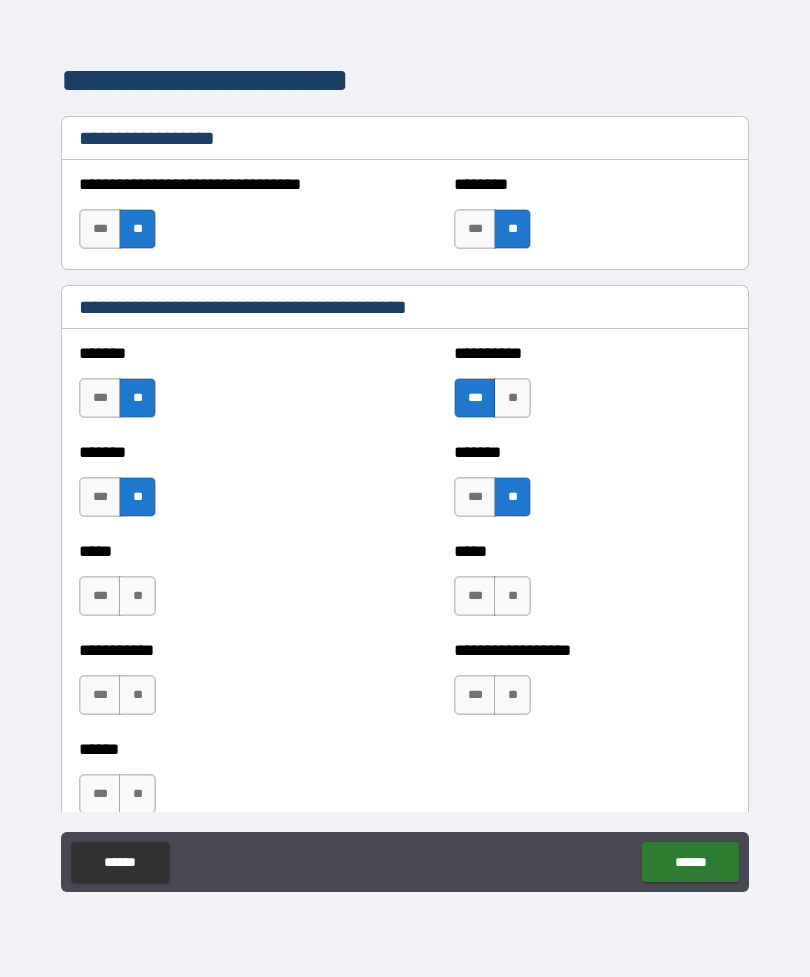 click on "**" at bounding box center (512, 596) 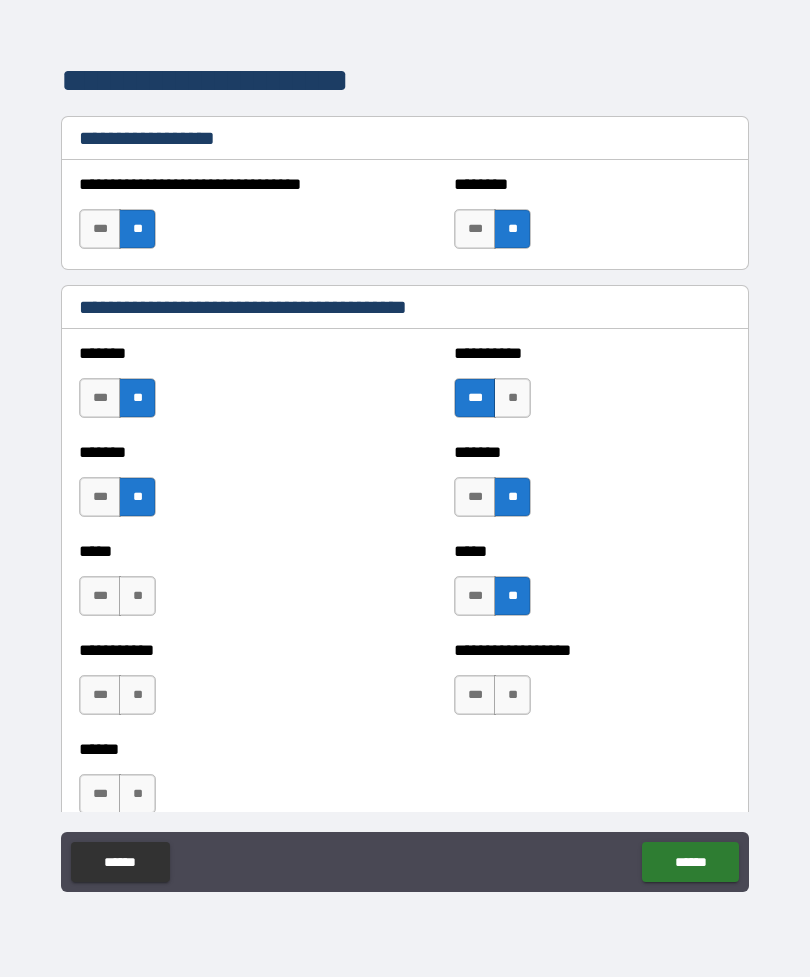 click on "**" at bounding box center [512, 695] 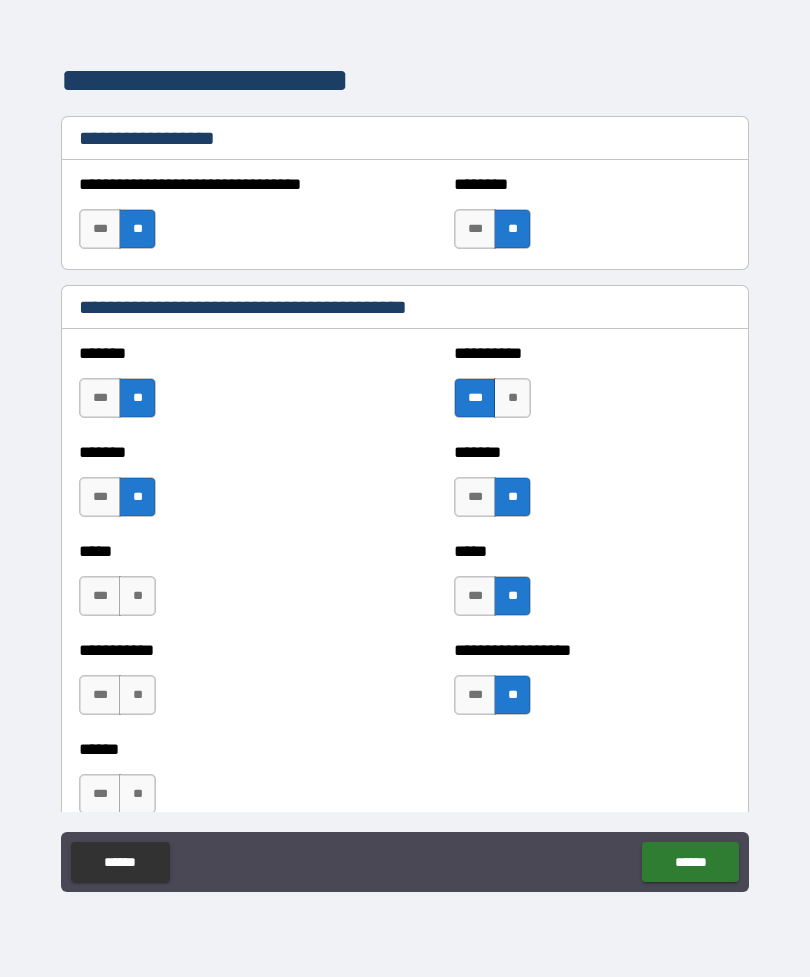 click on "**" at bounding box center [137, 596] 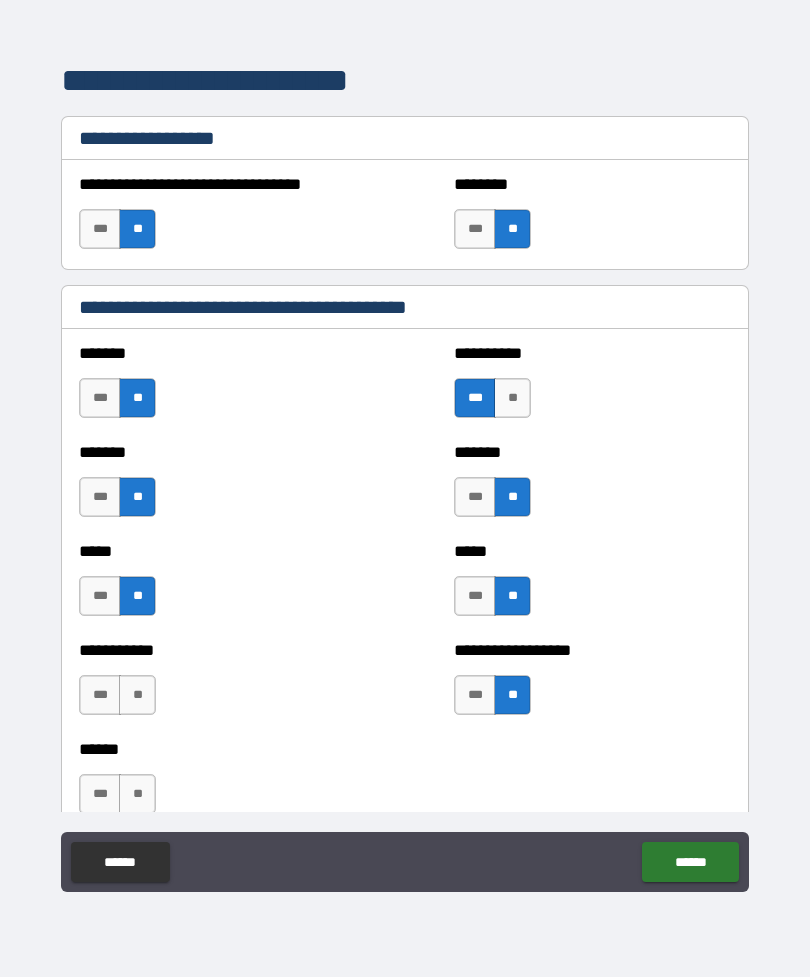 click on "**" at bounding box center [137, 695] 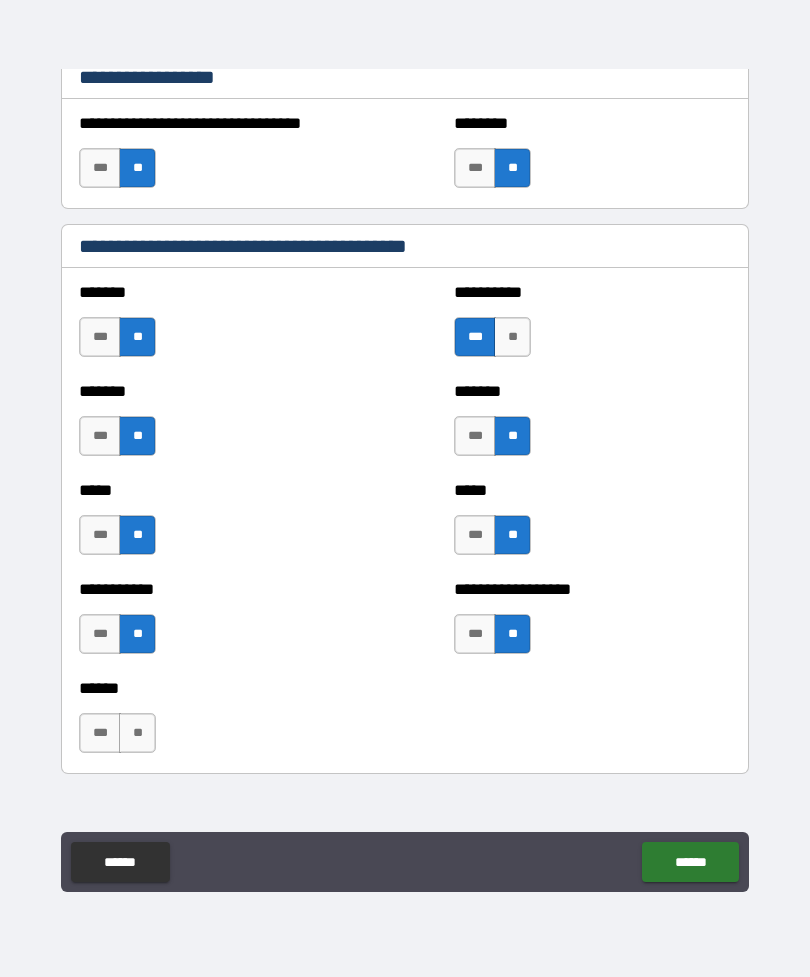 scroll, scrollTop: 1404, scrollLeft: 0, axis: vertical 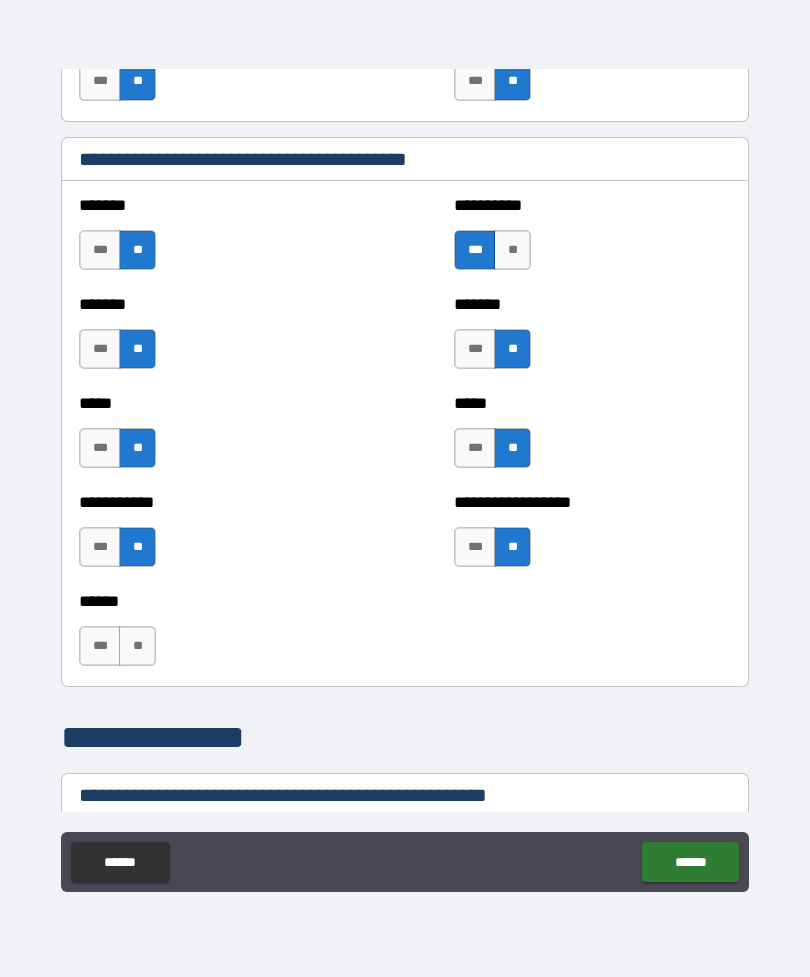 click on "**" at bounding box center (137, 646) 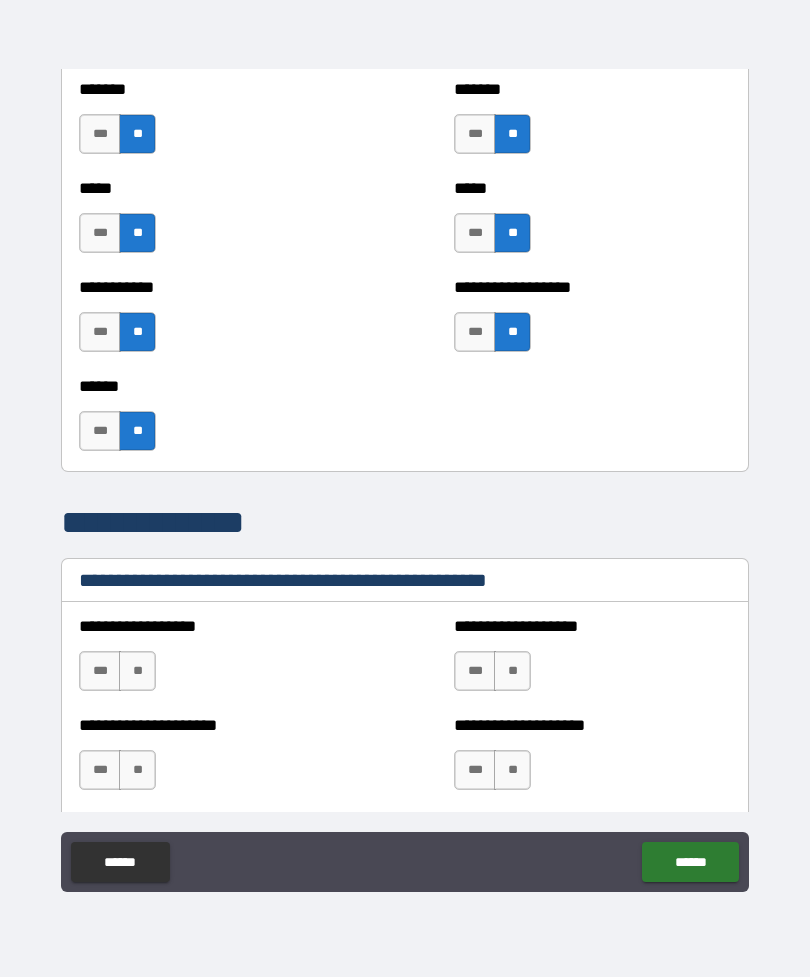 scroll, scrollTop: 1629, scrollLeft: 0, axis: vertical 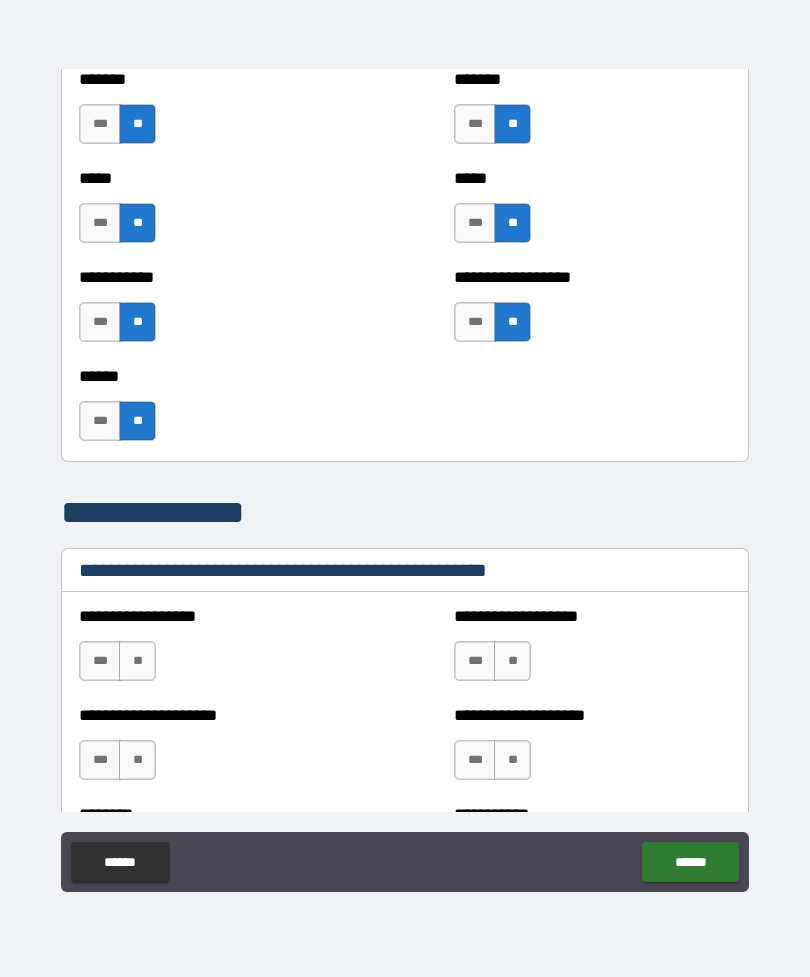click on "**" at bounding box center [137, 661] 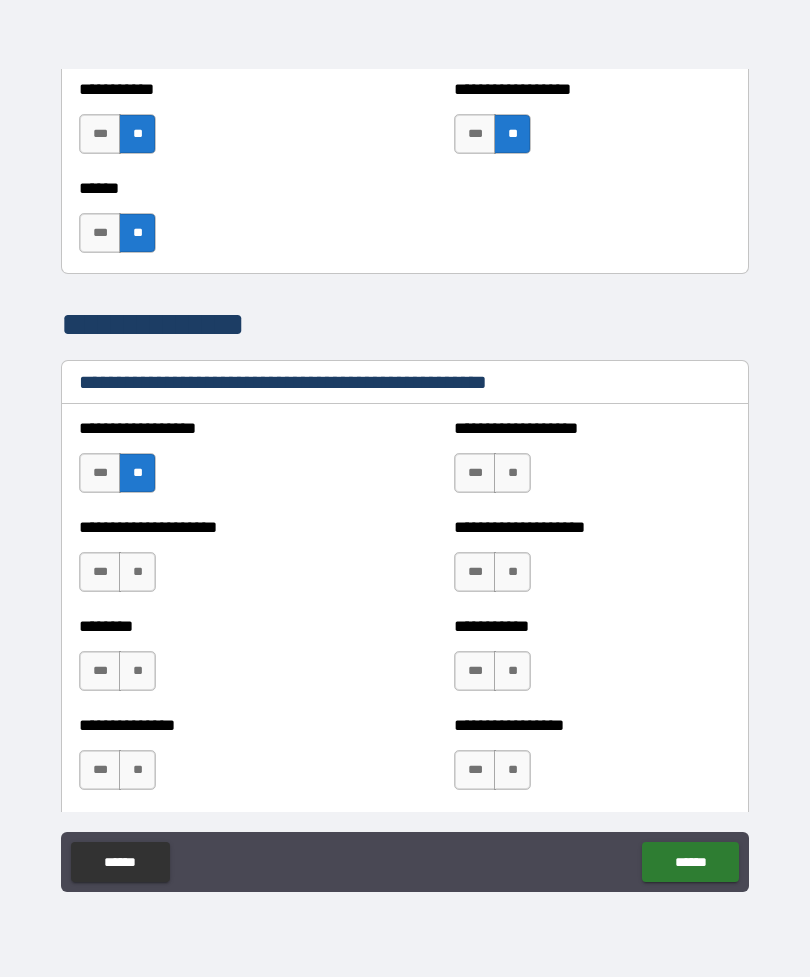 scroll, scrollTop: 1824, scrollLeft: 0, axis: vertical 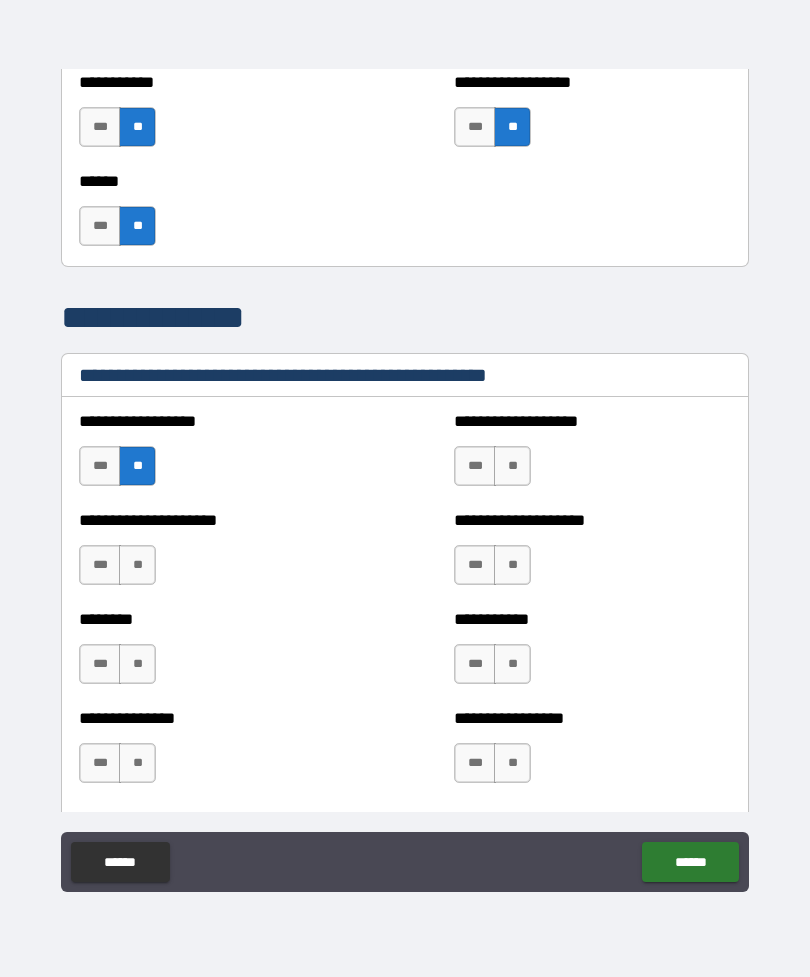 click on "**" at bounding box center [137, 565] 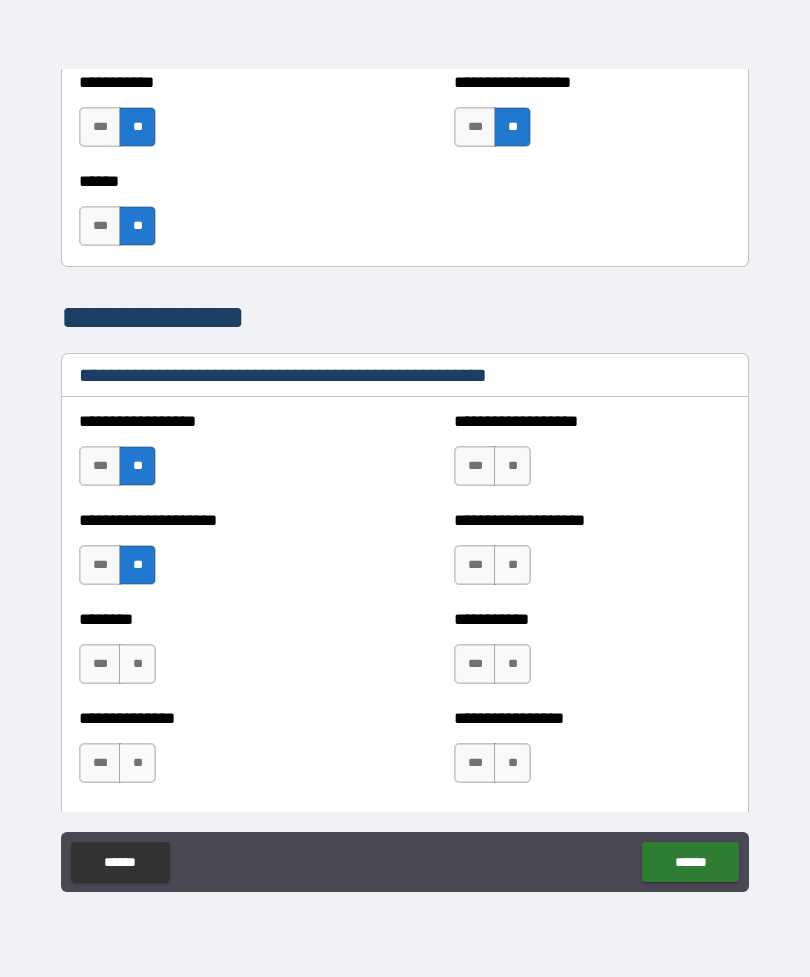 click on "**" at bounding box center (137, 664) 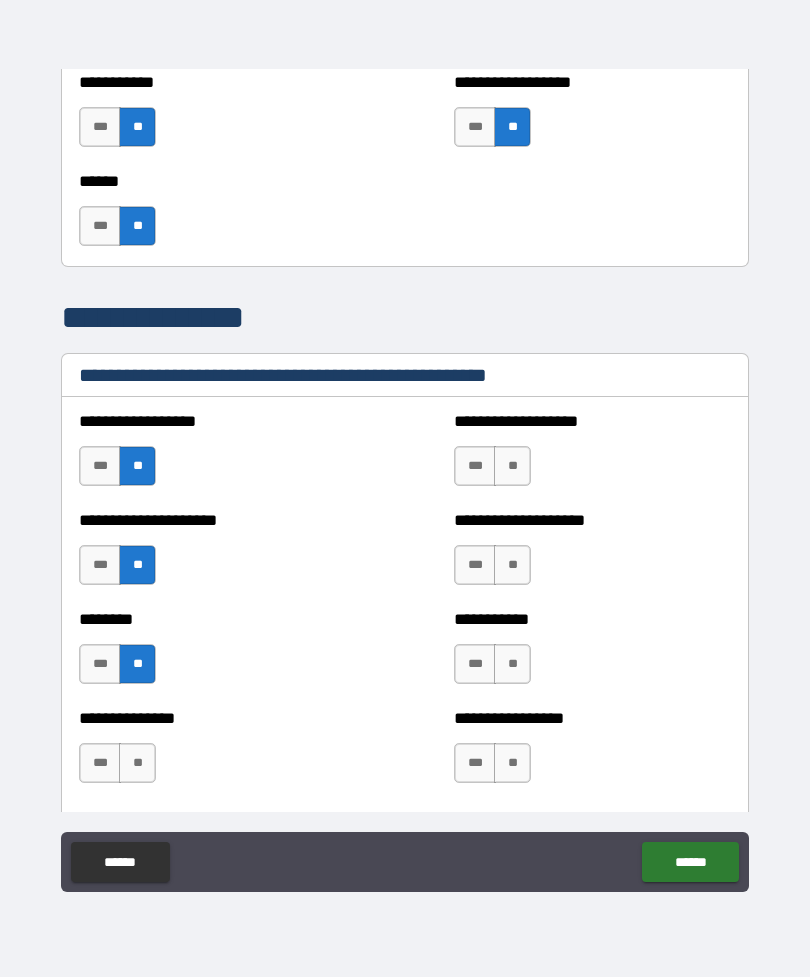click on "**" at bounding box center [137, 763] 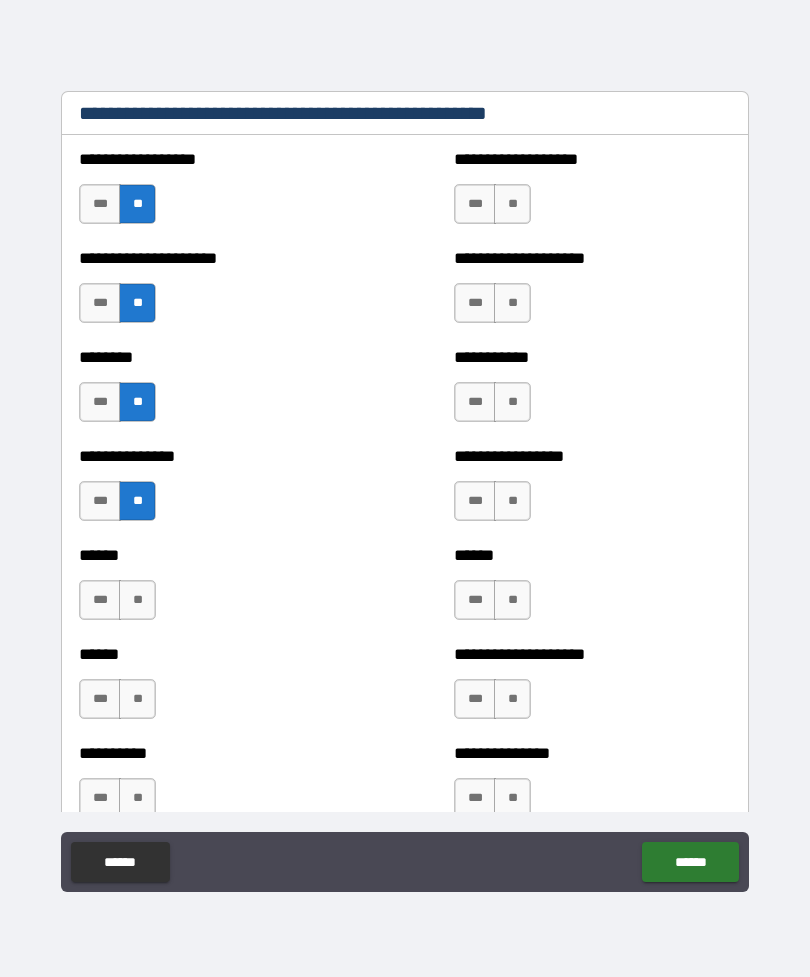 scroll, scrollTop: 2099, scrollLeft: 0, axis: vertical 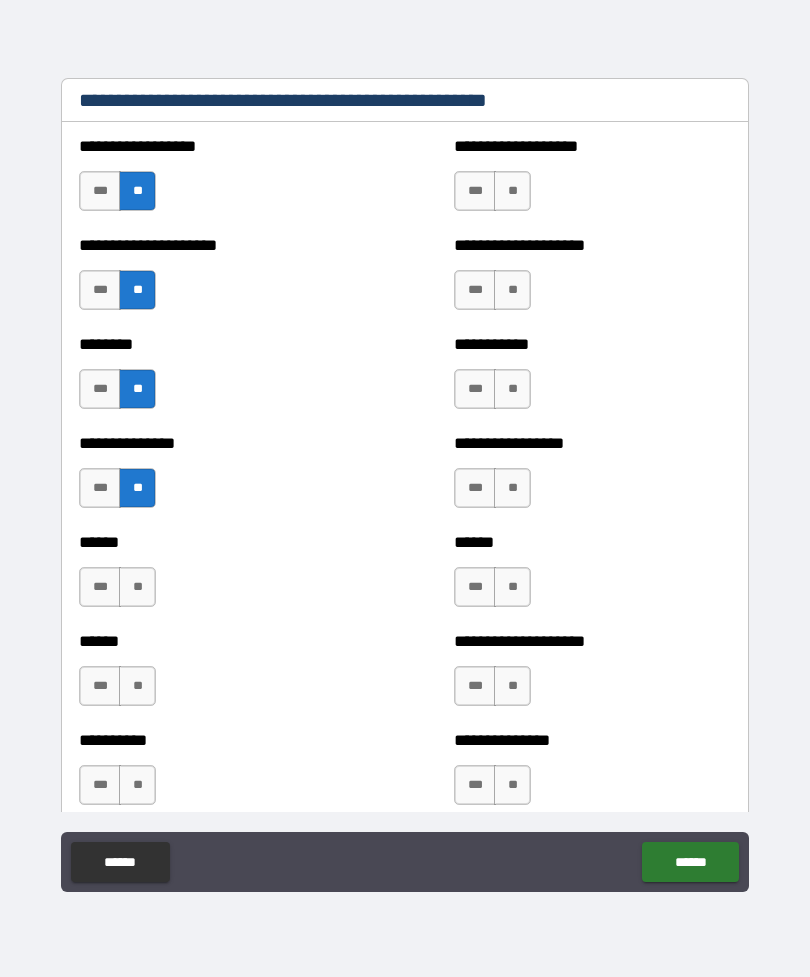 click on "**" at bounding box center (137, 587) 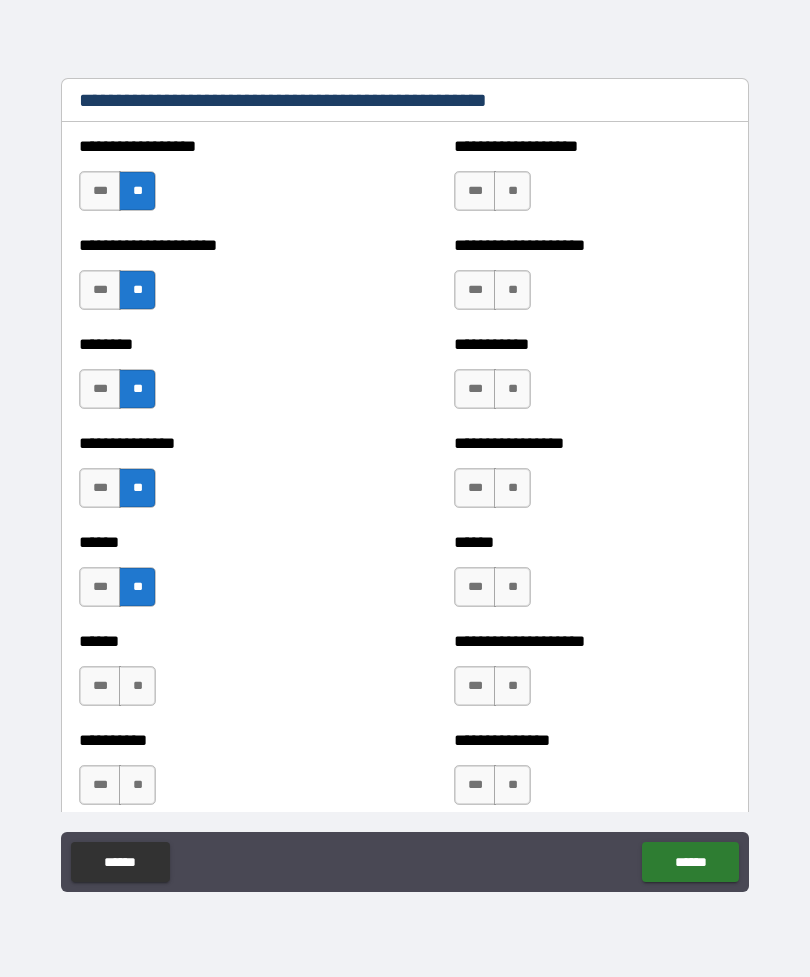 click on "**" at bounding box center (137, 686) 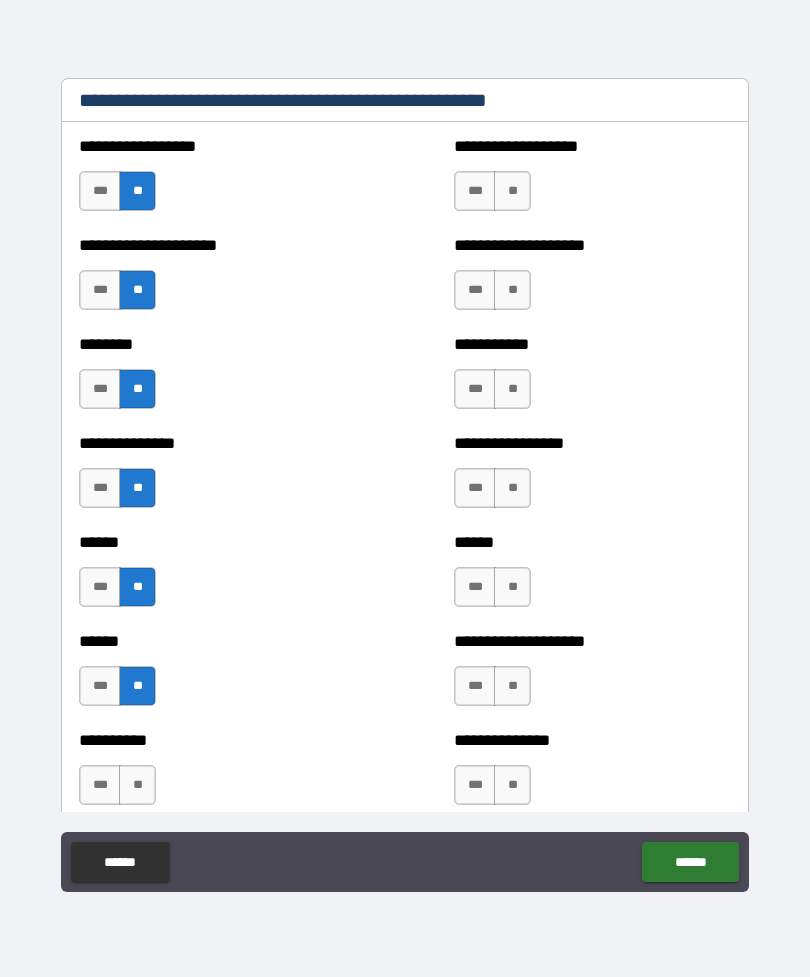 click on "**" at bounding box center [137, 785] 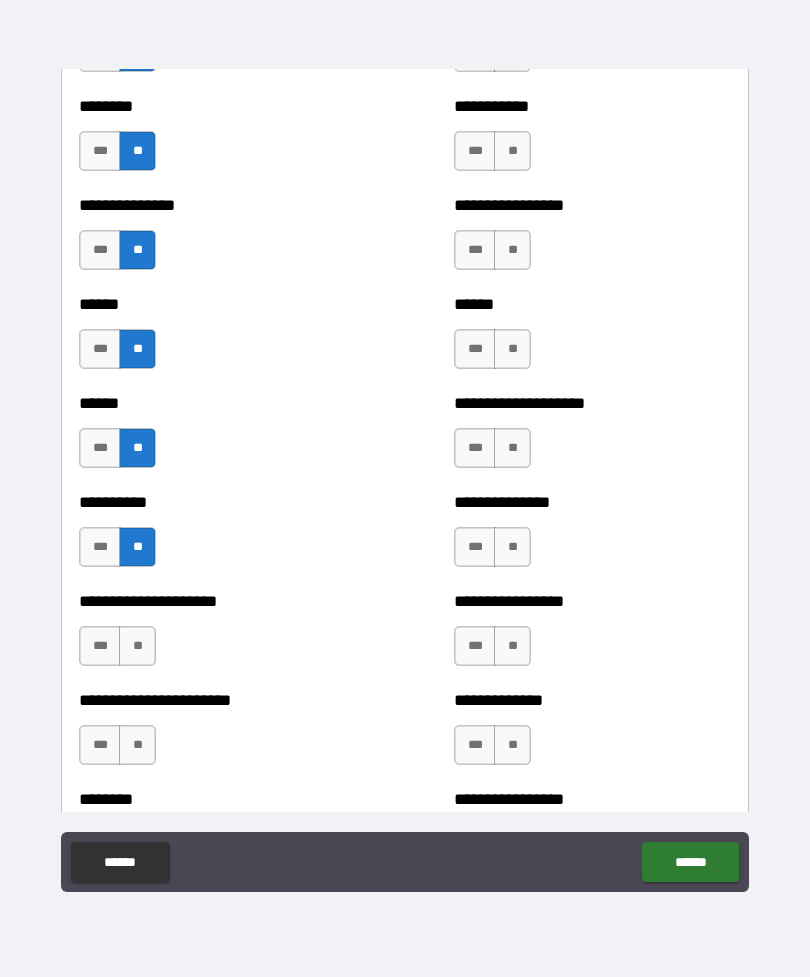scroll, scrollTop: 2377, scrollLeft: 0, axis: vertical 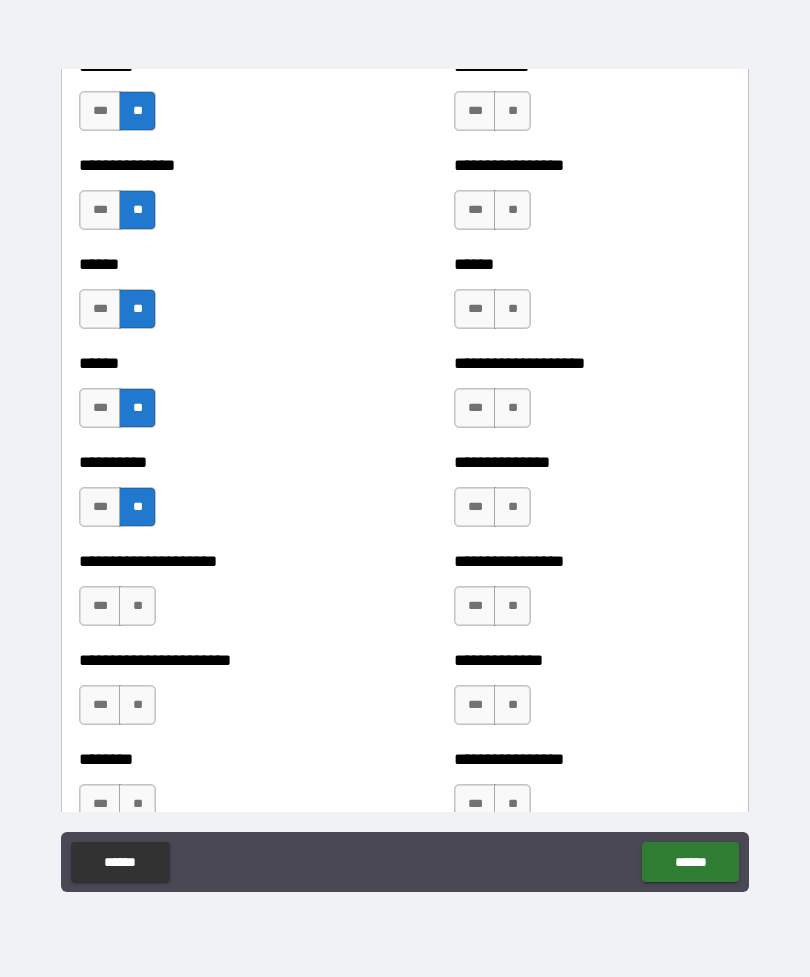 click on "**" at bounding box center [137, 606] 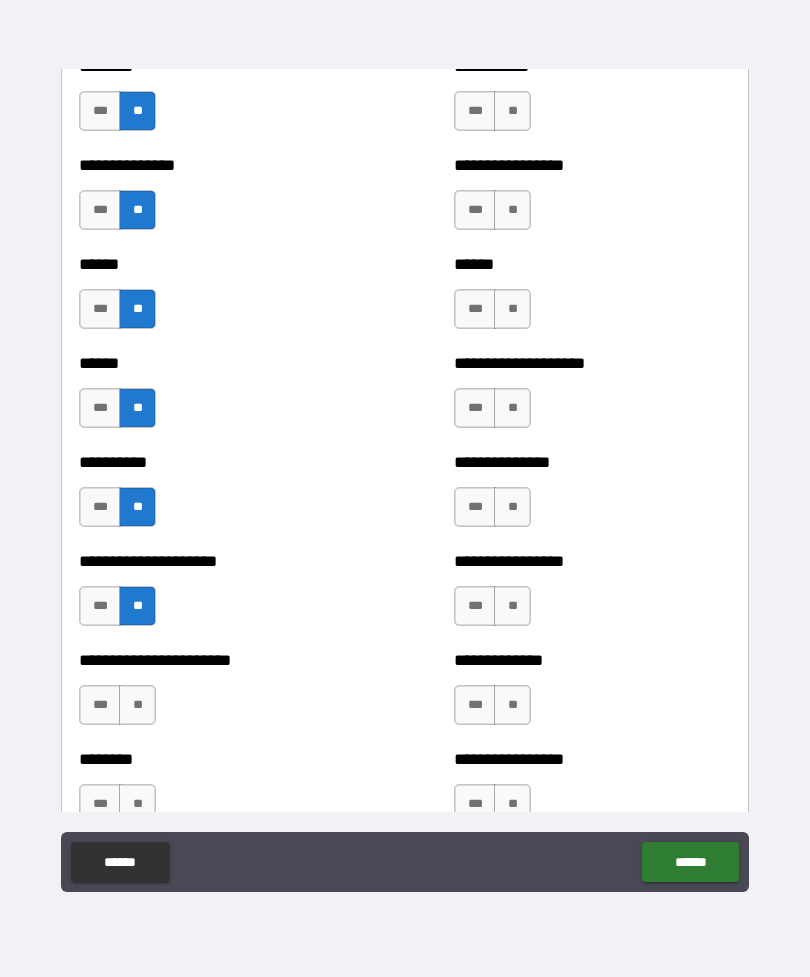 click on "**" at bounding box center [137, 705] 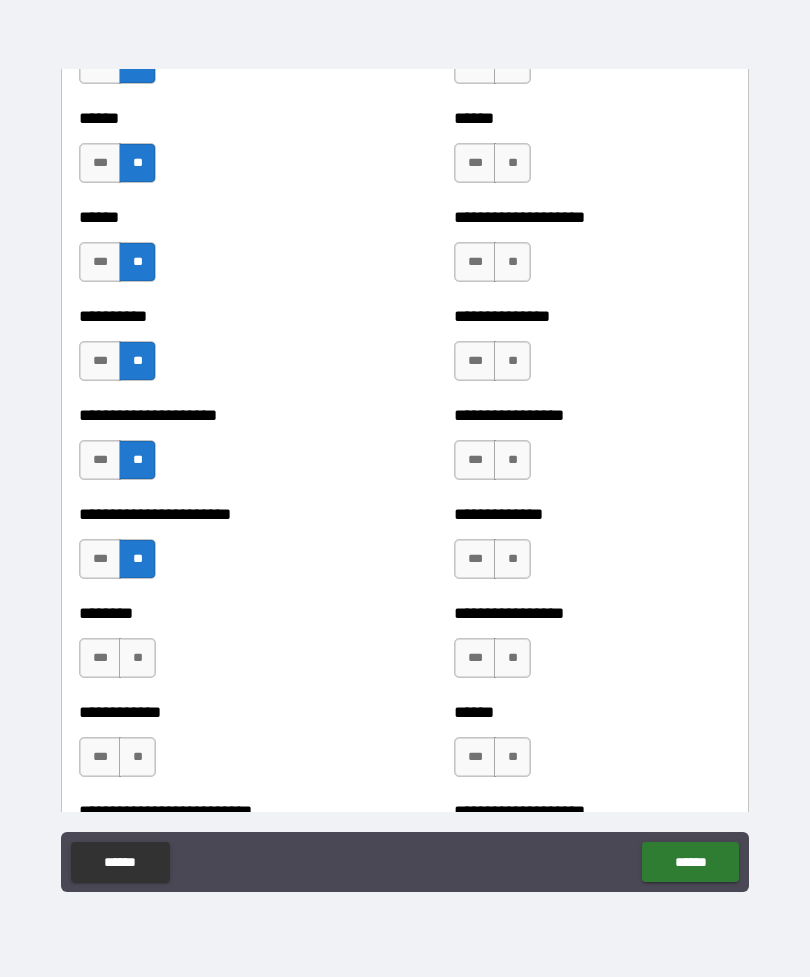 scroll, scrollTop: 2544, scrollLeft: 0, axis: vertical 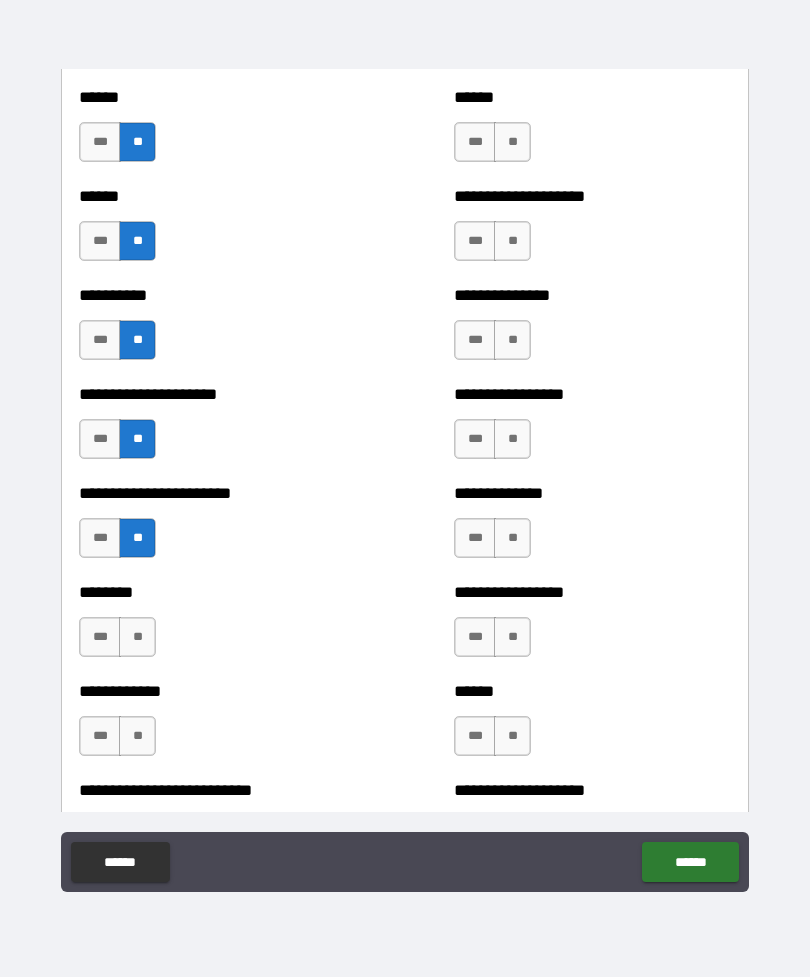 click on "**" at bounding box center [137, 637] 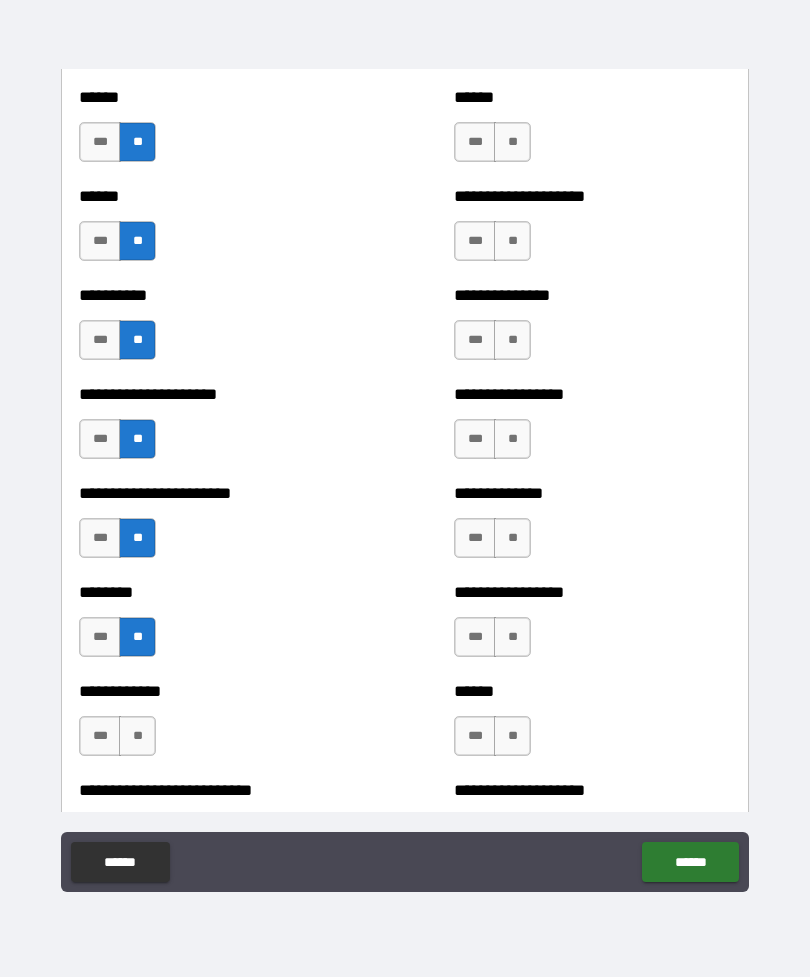 click on "**" at bounding box center (137, 736) 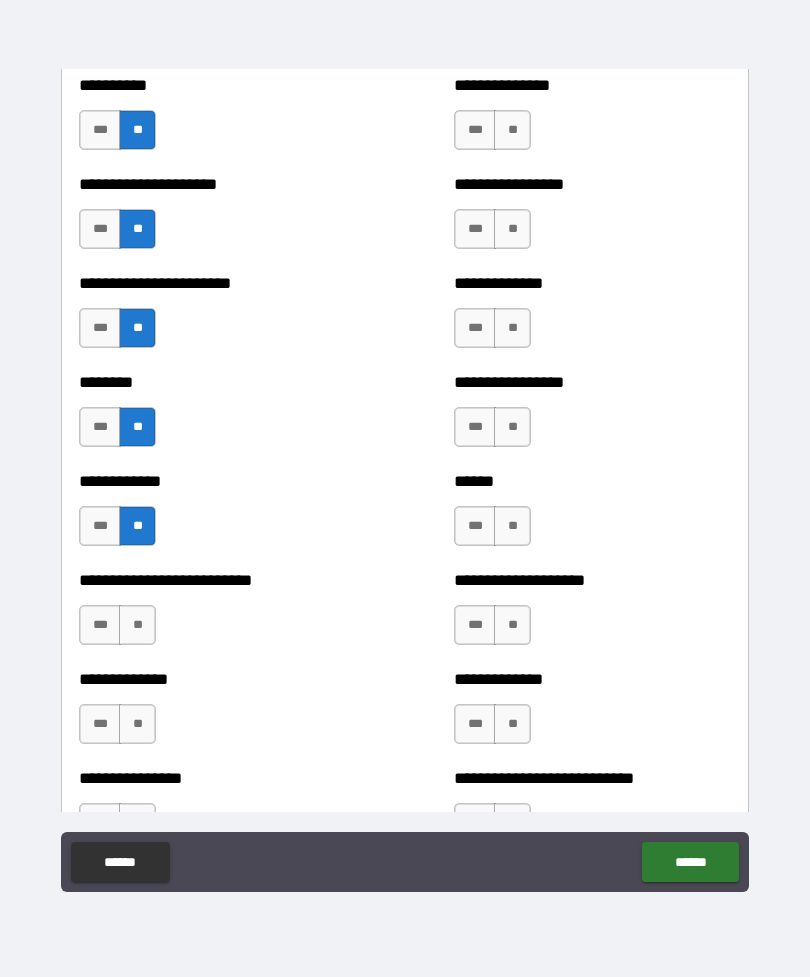 scroll, scrollTop: 2755, scrollLeft: 0, axis: vertical 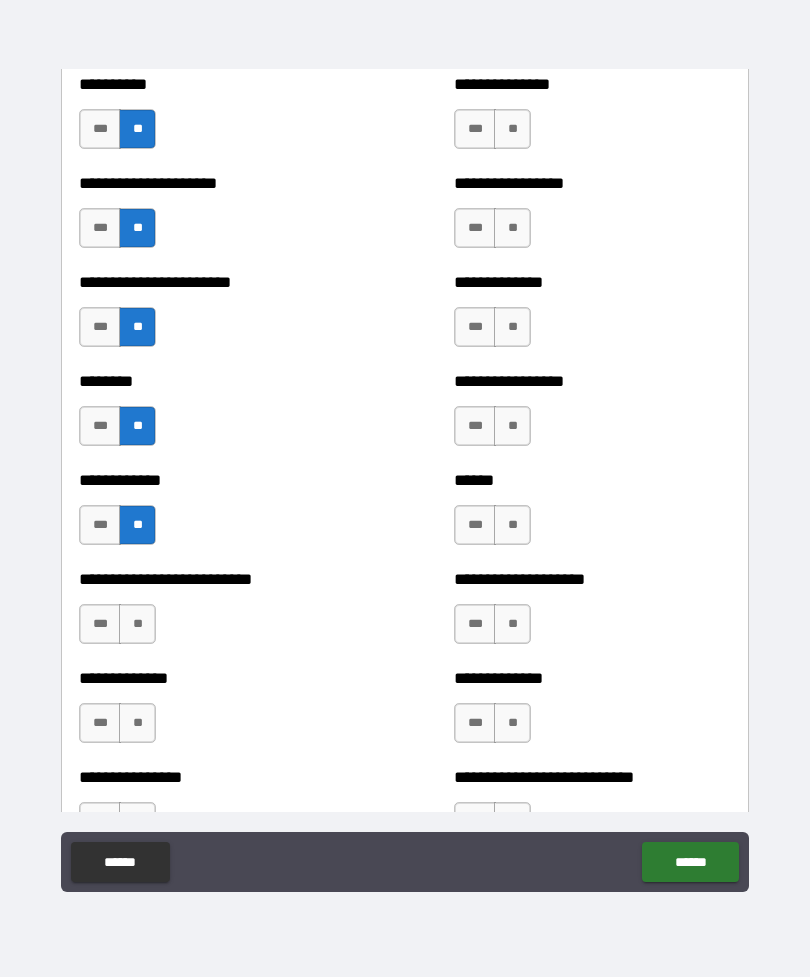 click on "**" at bounding box center (137, 624) 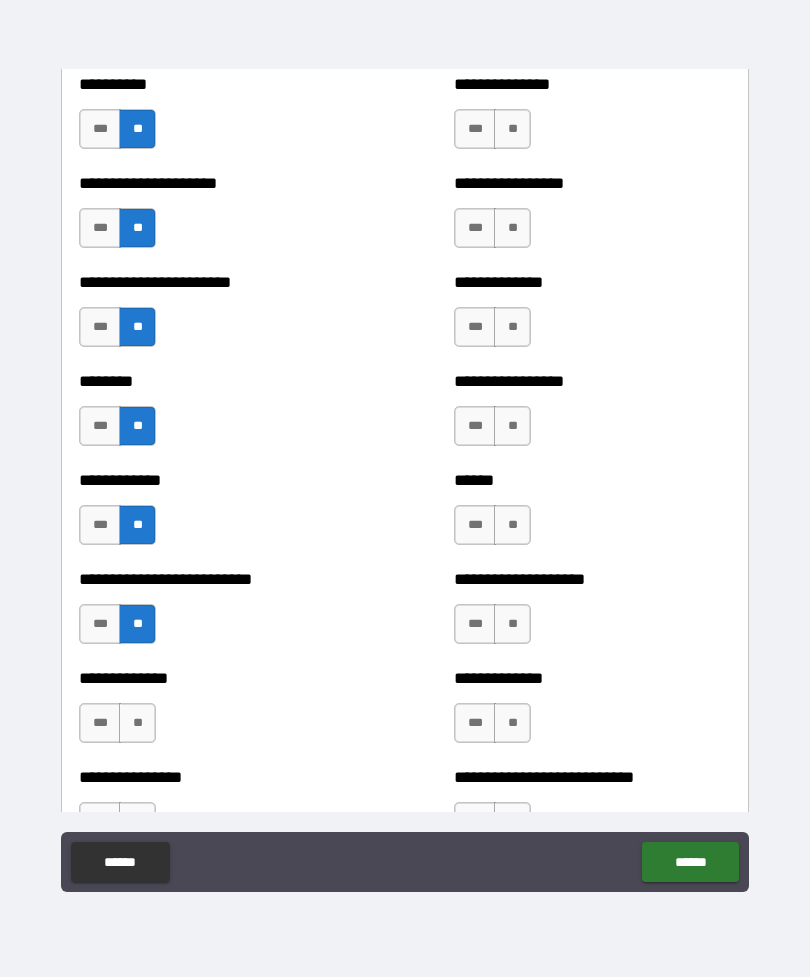 click on "**" at bounding box center [137, 723] 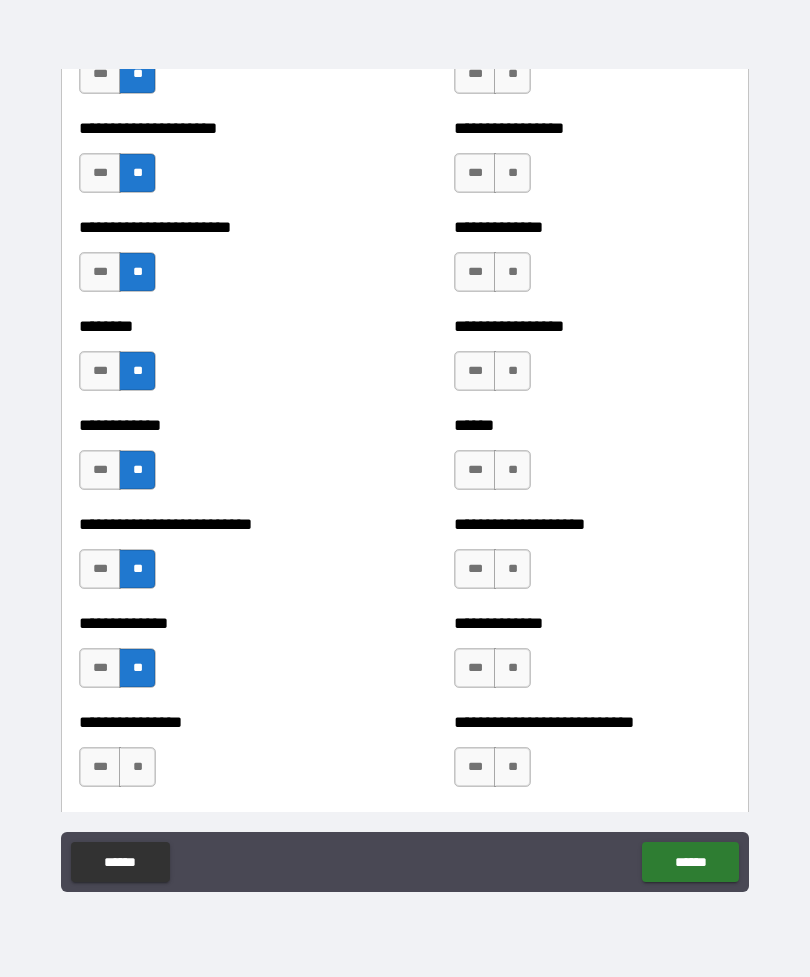 scroll, scrollTop: 2907, scrollLeft: 0, axis: vertical 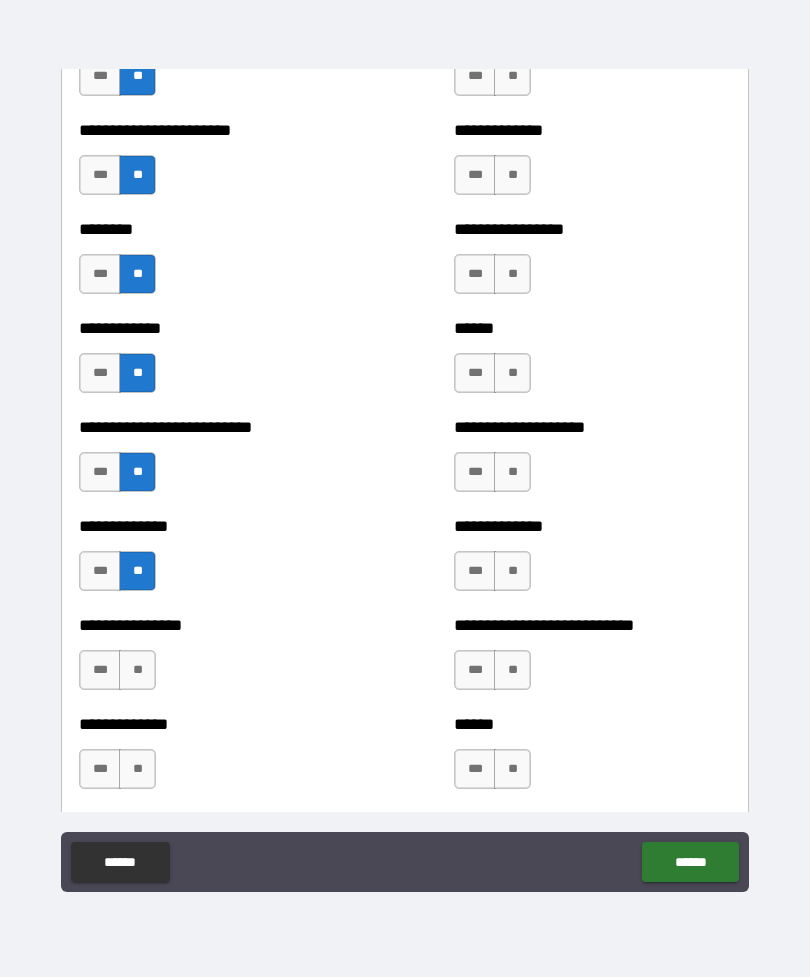 click on "**" at bounding box center [137, 670] 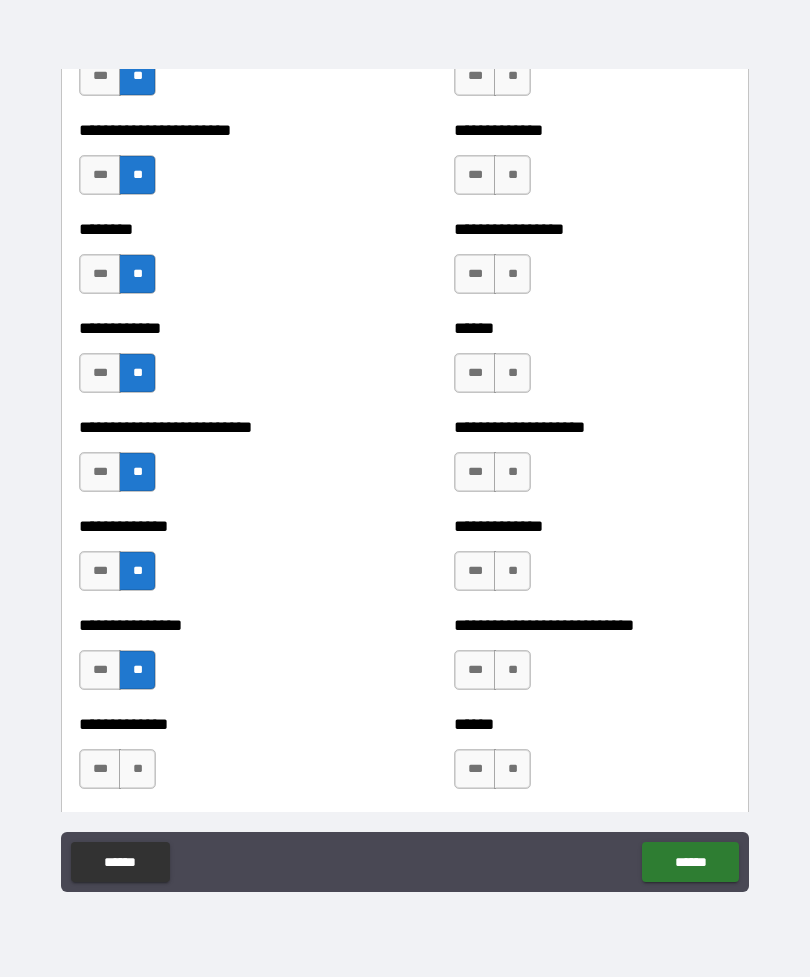 click on "**" at bounding box center (137, 769) 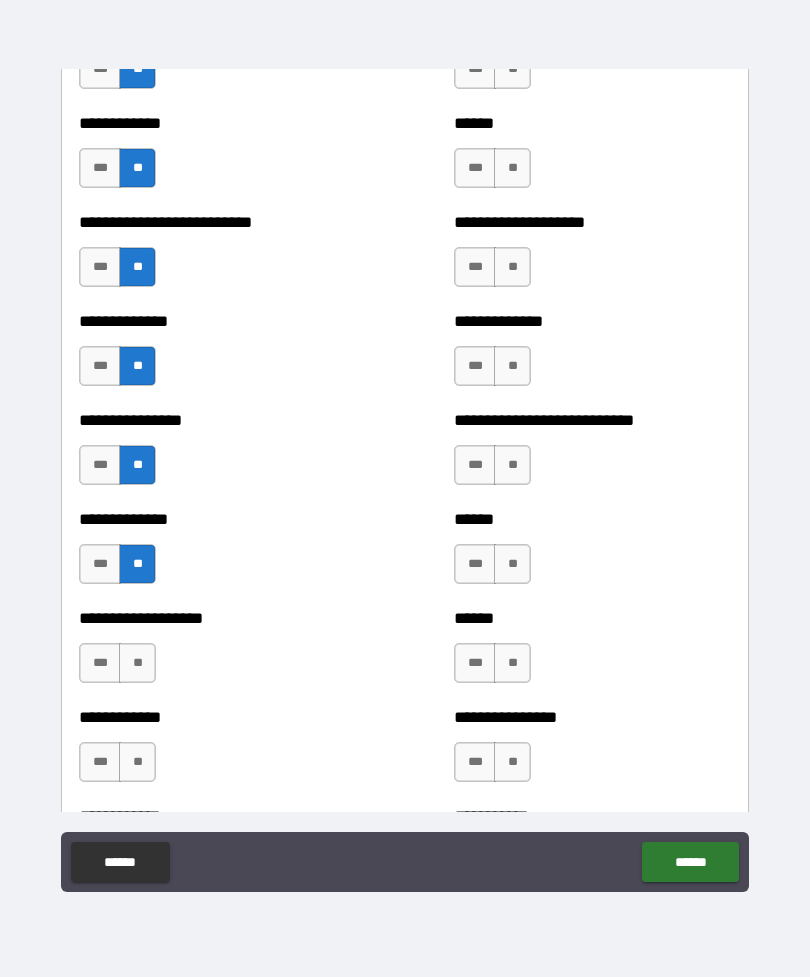 scroll, scrollTop: 3113, scrollLeft: 0, axis: vertical 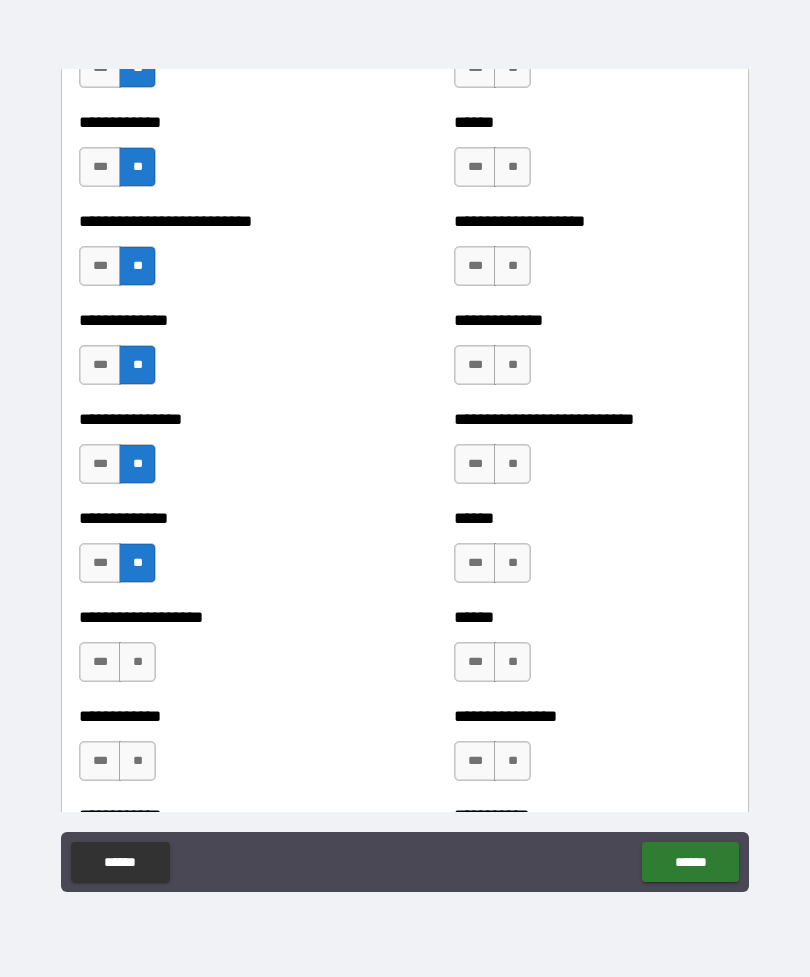 click on "**" at bounding box center [137, 662] 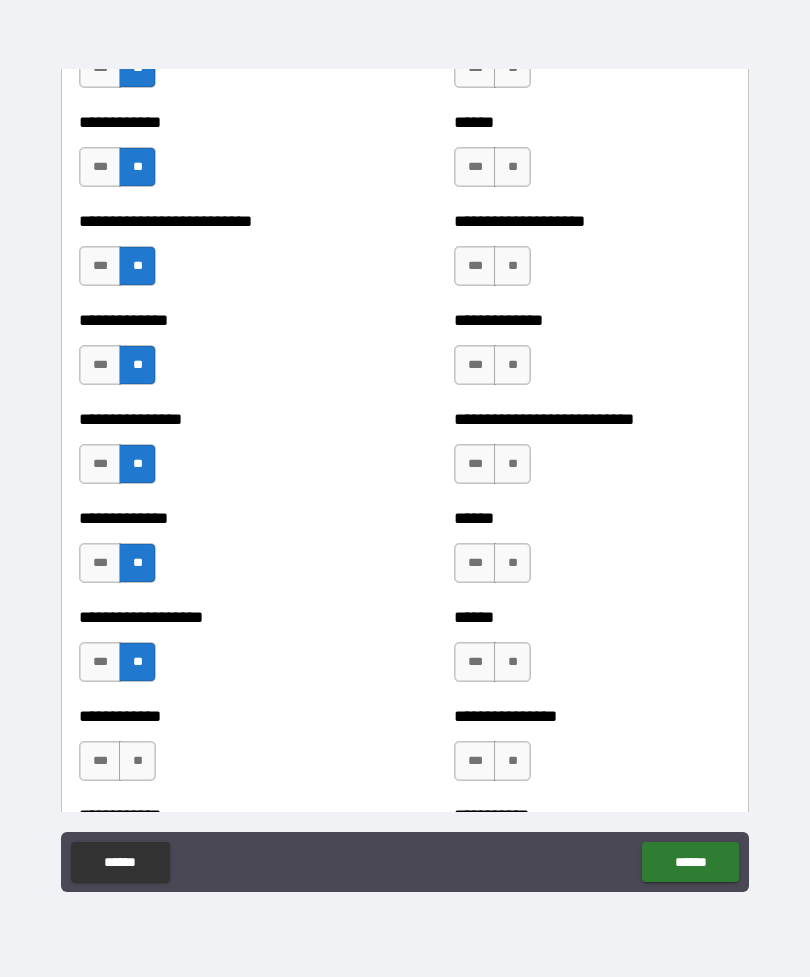 click on "**" at bounding box center (137, 761) 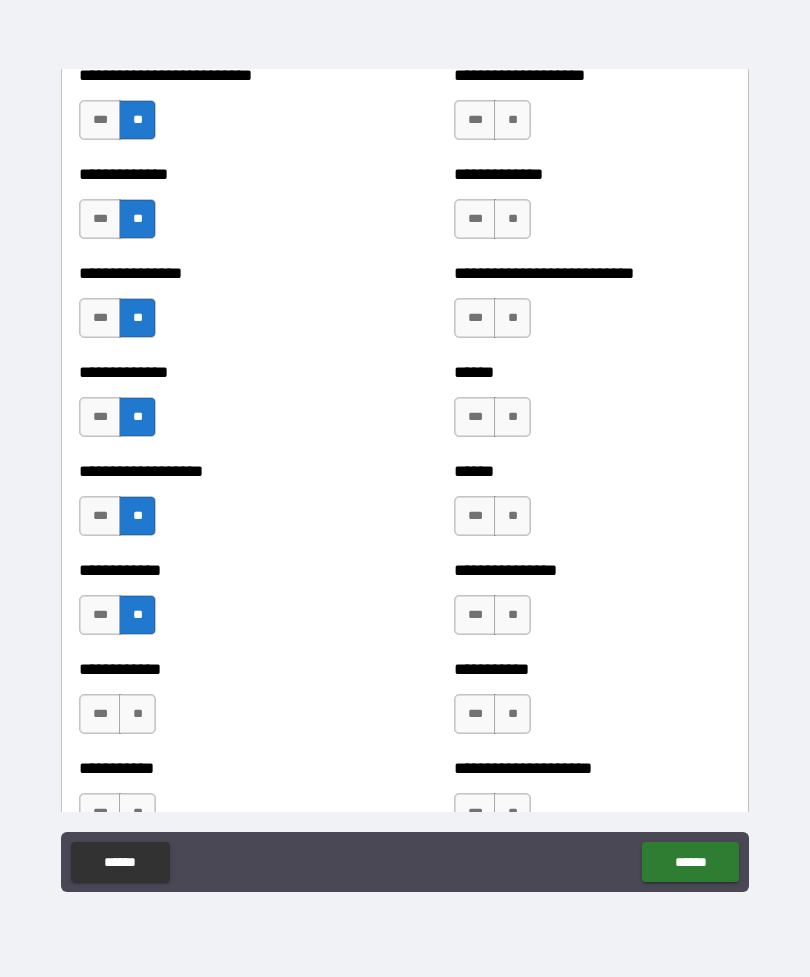 scroll, scrollTop: 3326, scrollLeft: 0, axis: vertical 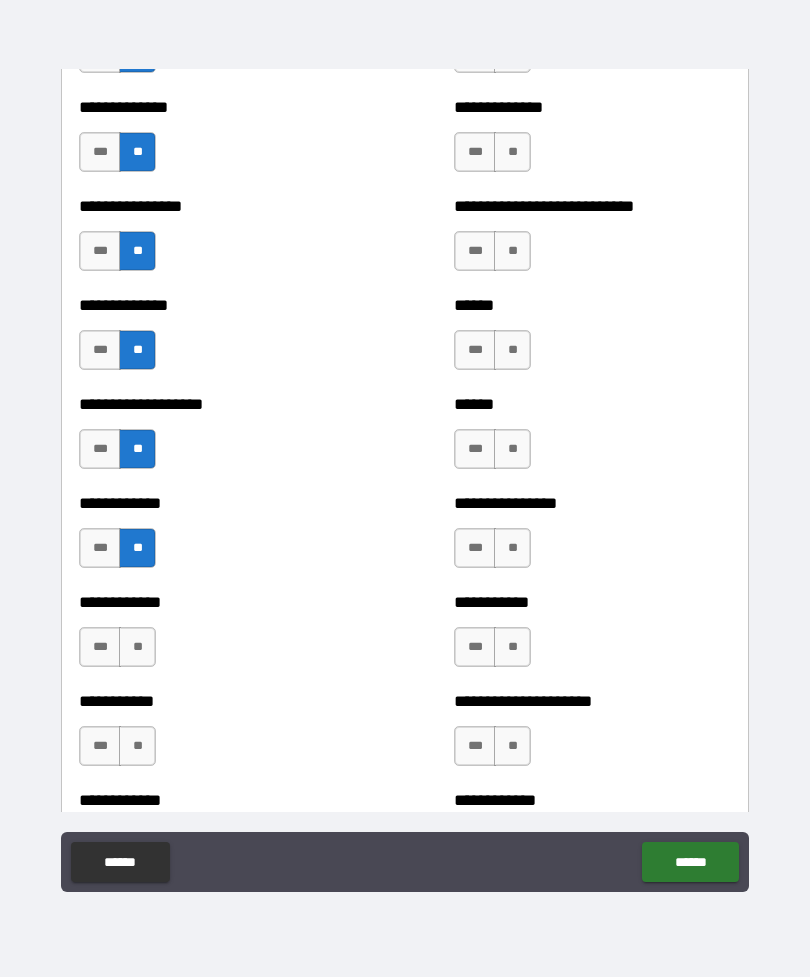 click on "**" at bounding box center (137, 647) 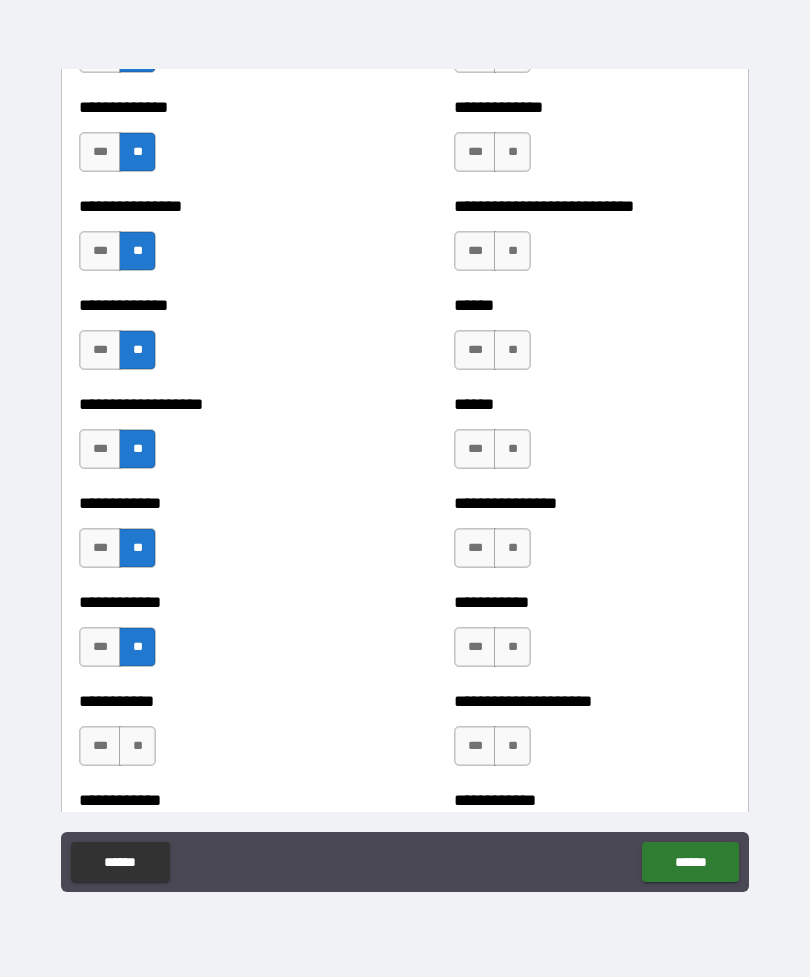 click on "**" at bounding box center [137, 746] 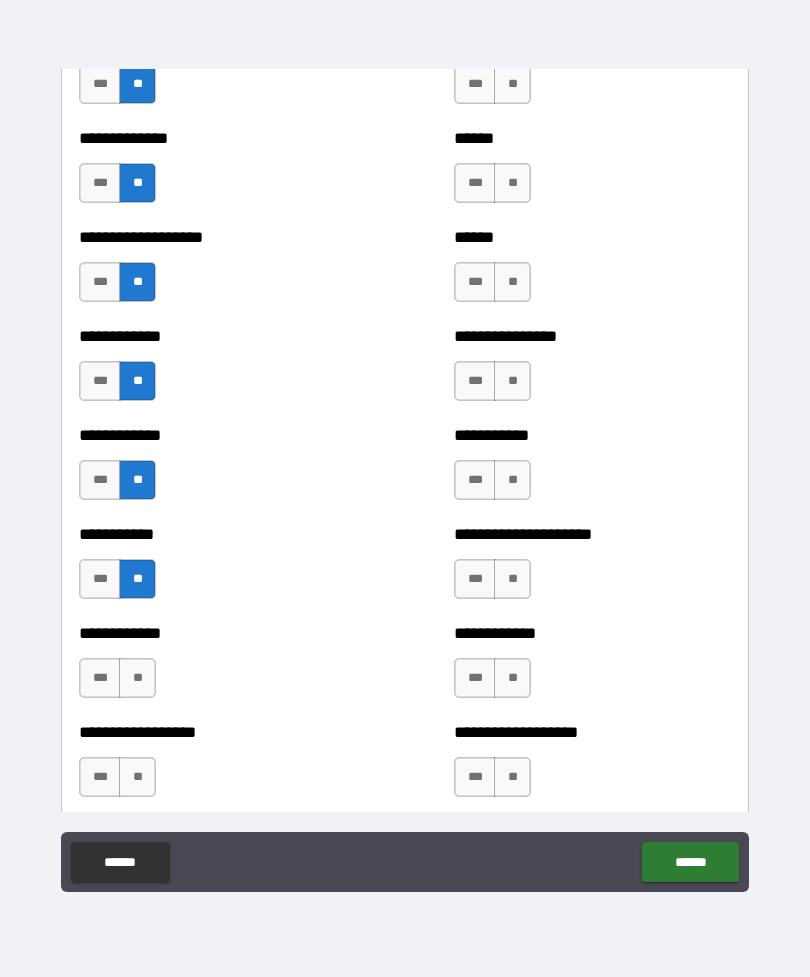 scroll, scrollTop: 3500, scrollLeft: 0, axis: vertical 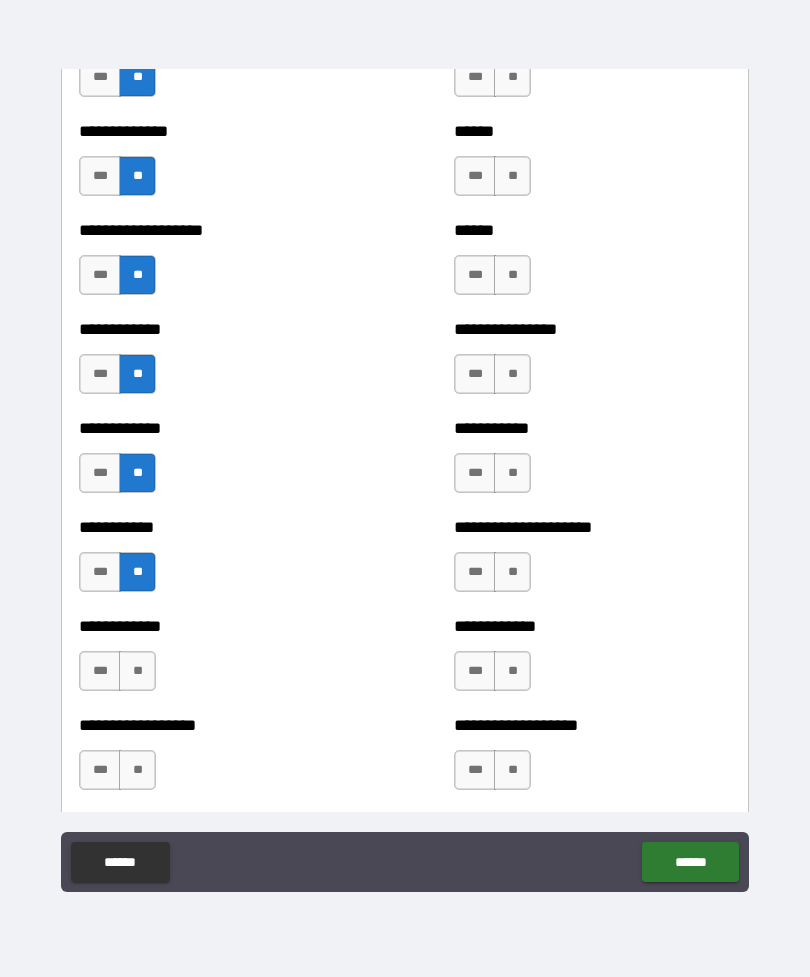 click on "**" at bounding box center [137, 671] 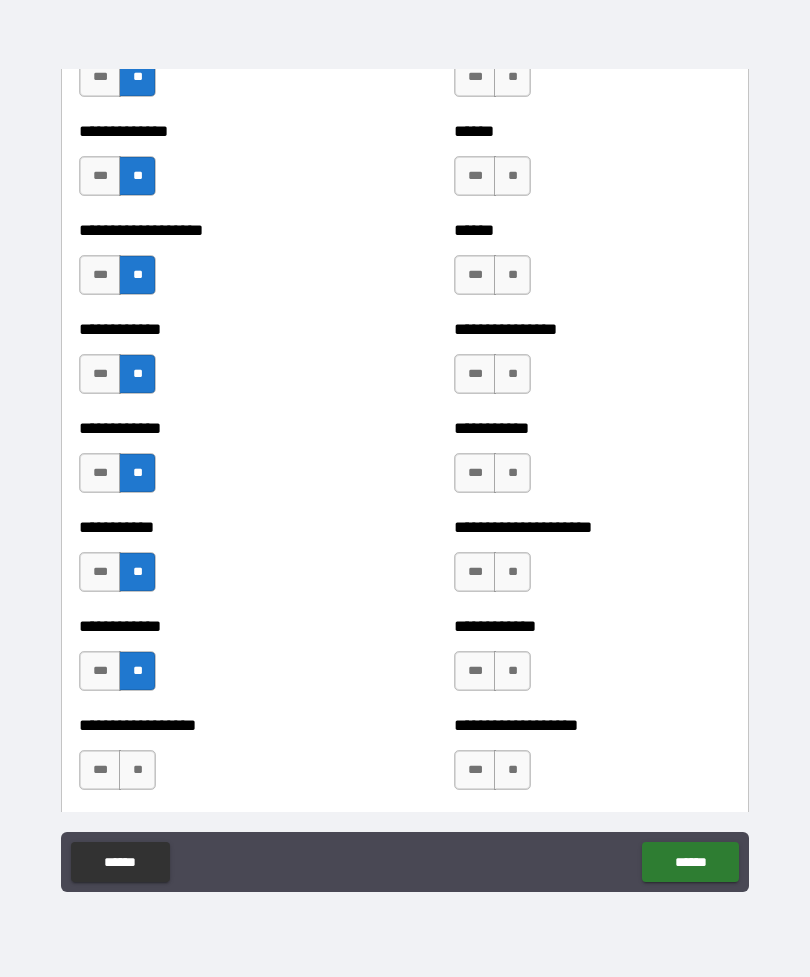 click on "*** **" at bounding box center [120, 775] 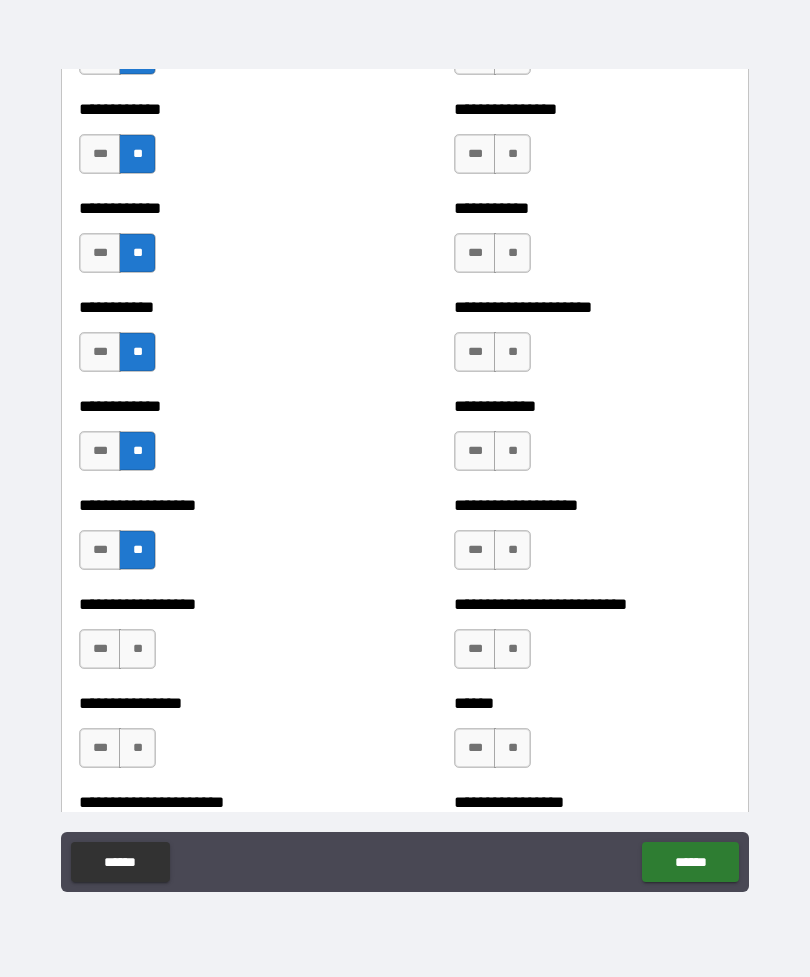 scroll, scrollTop: 3732, scrollLeft: 0, axis: vertical 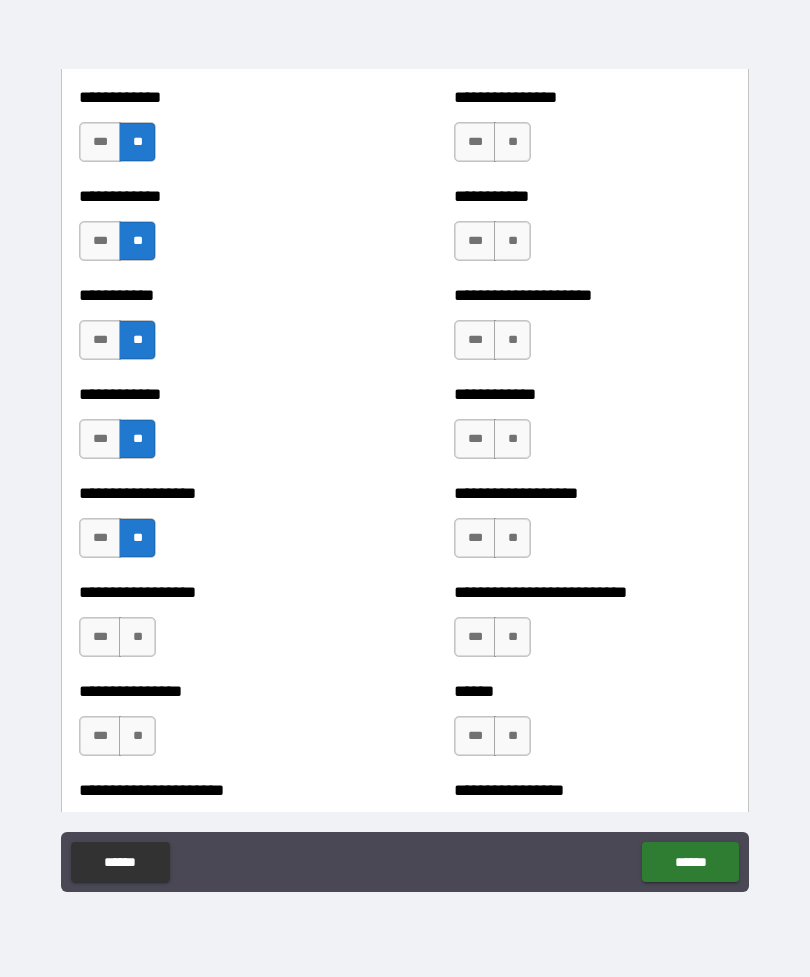 click on "**" at bounding box center (137, 637) 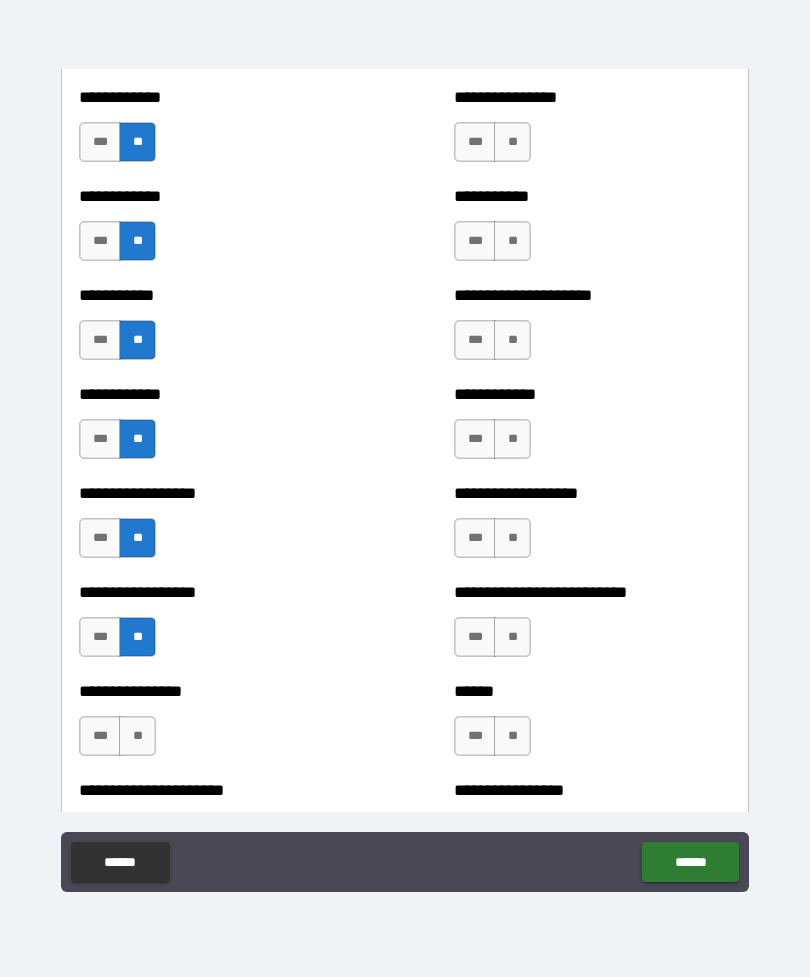 click on "**" at bounding box center [137, 736] 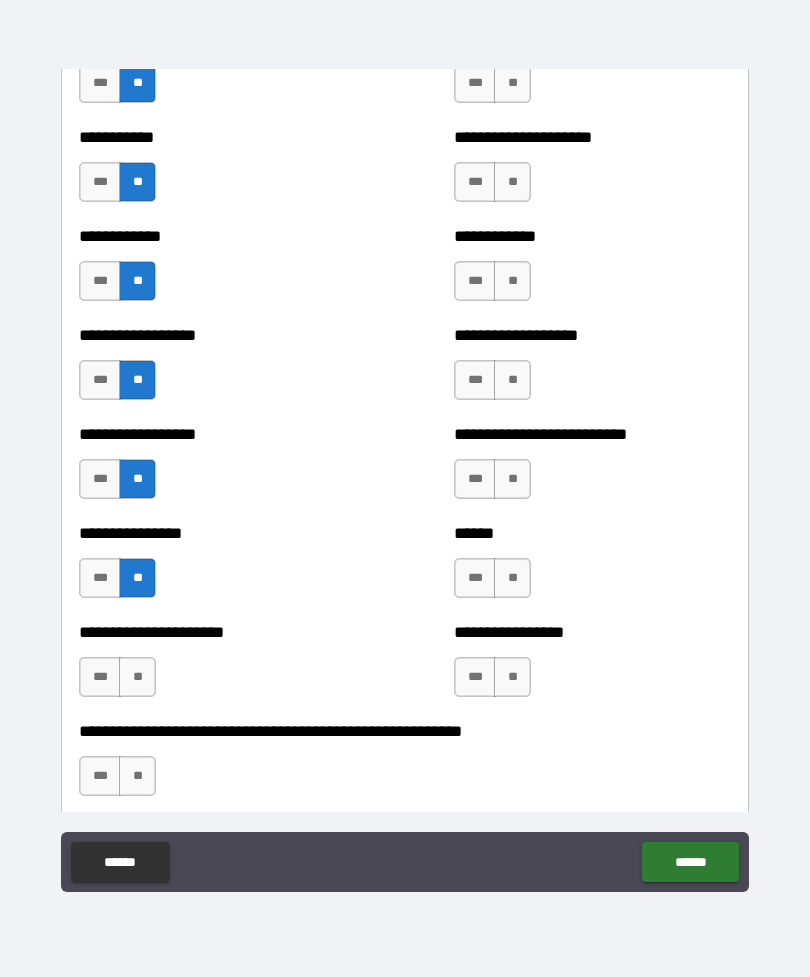 scroll, scrollTop: 3913, scrollLeft: 0, axis: vertical 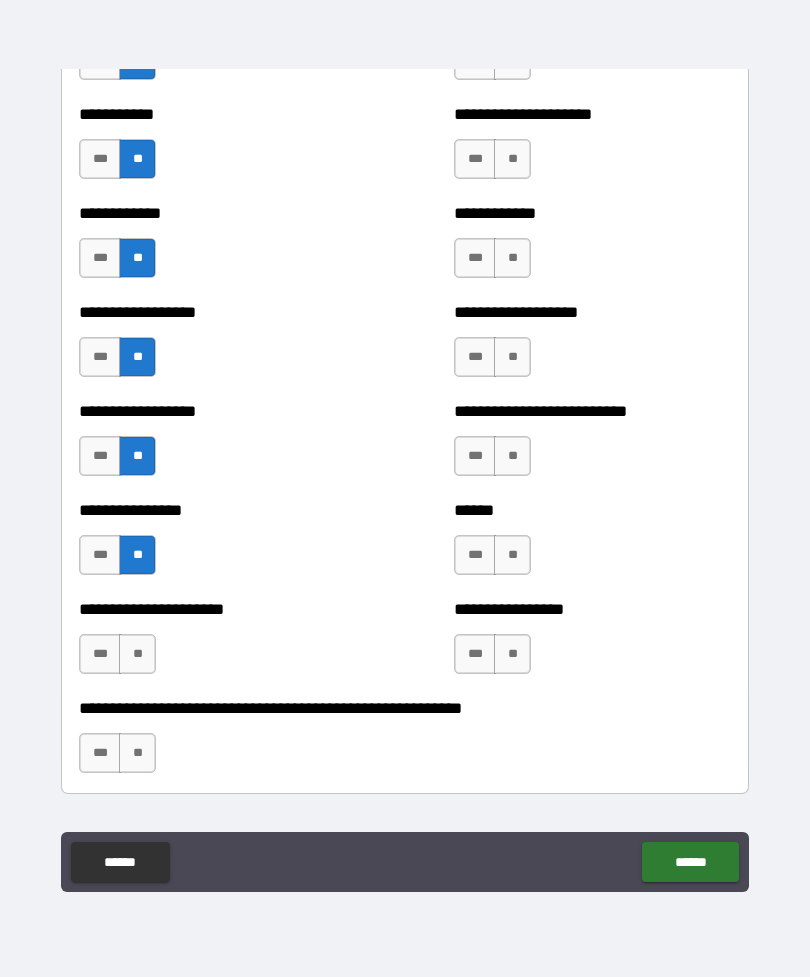 click on "**" at bounding box center [137, 654] 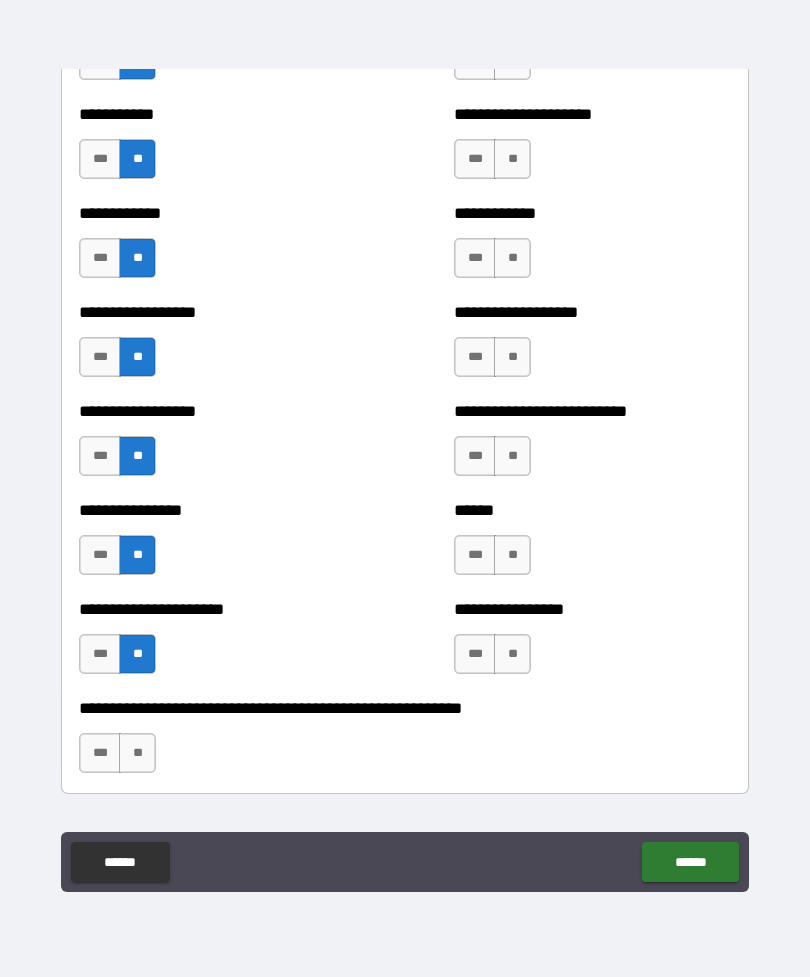 click on "**" at bounding box center (137, 753) 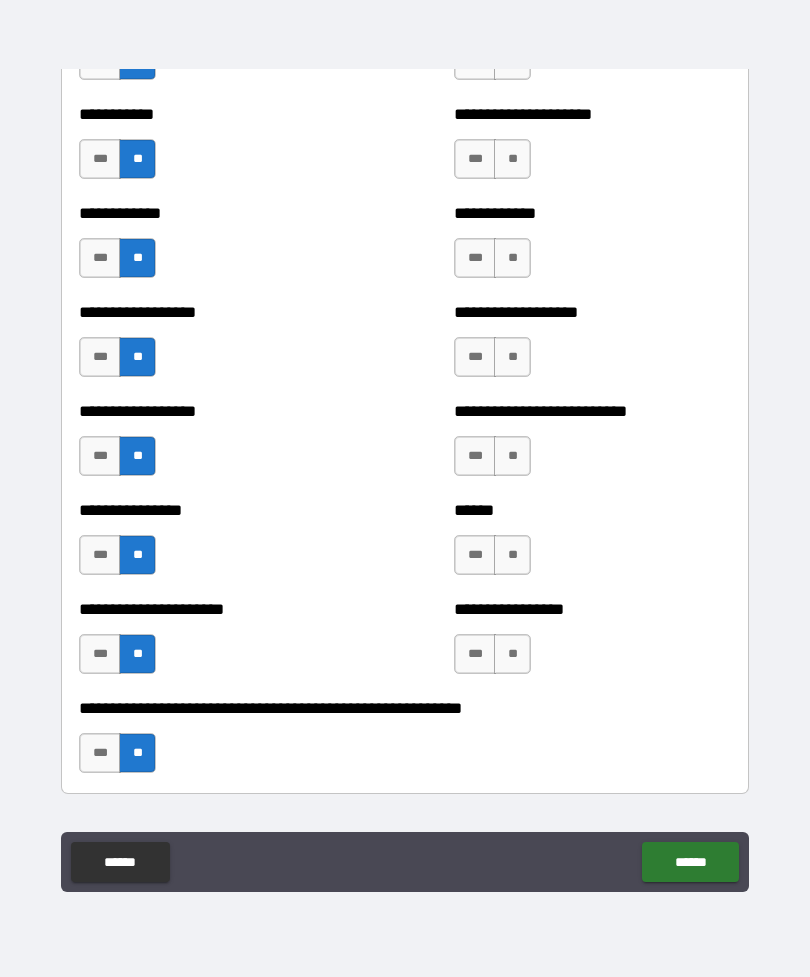 click on "**" at bounding box center [512, 654] 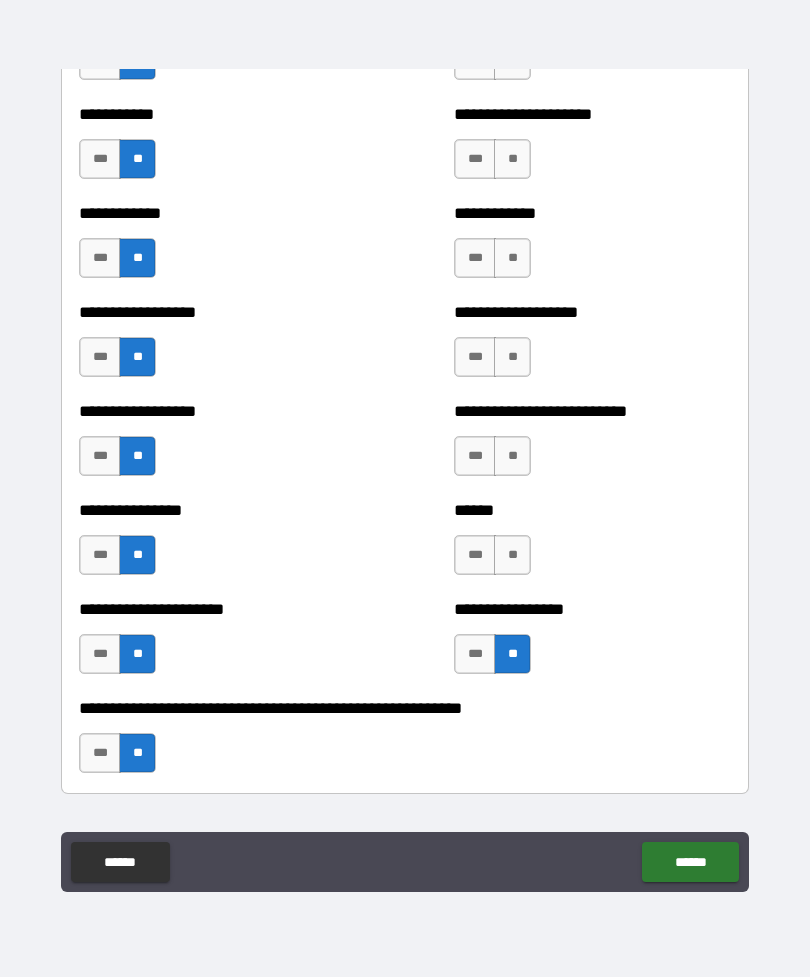 click on "**" at bounding box center [512, 555] 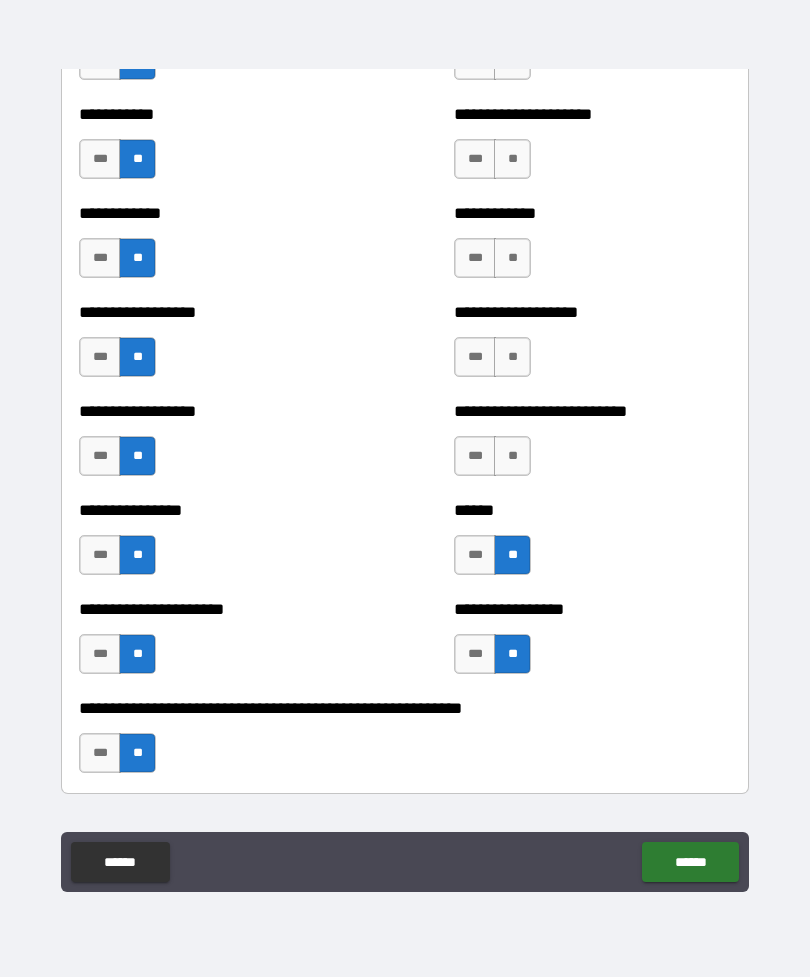 click on "**" at bounding box center [512, 456] 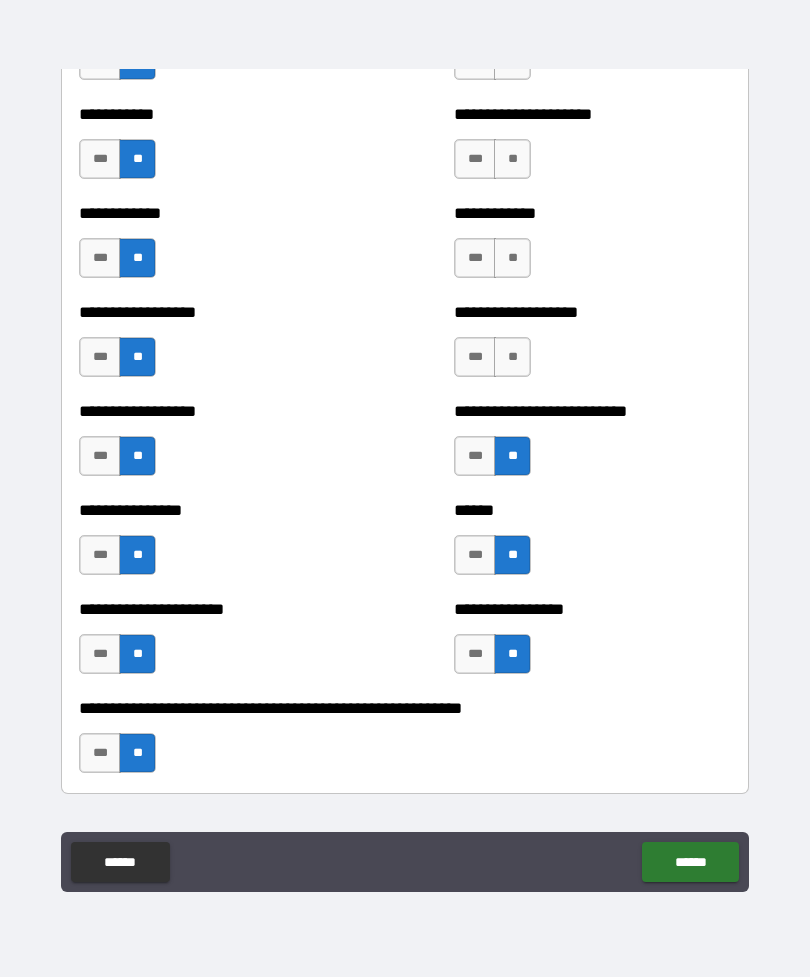 click on "**" at bounding box center [512, 357] 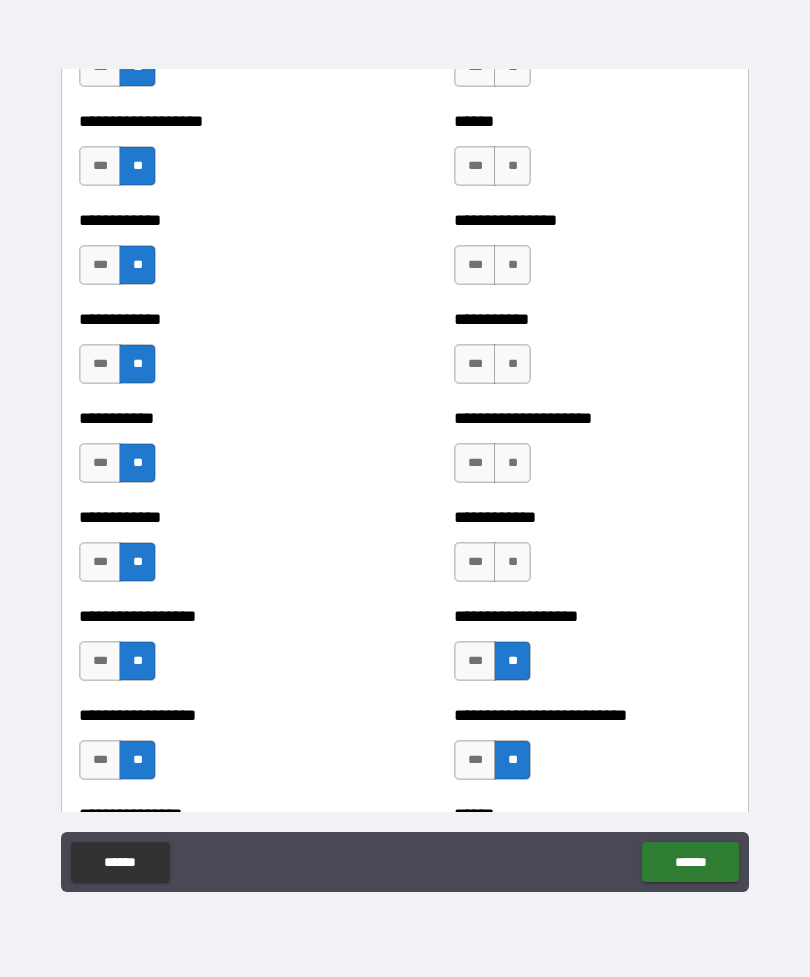 scroll, scrollTop: 3606, scrollLeft: 0, axis: vertical 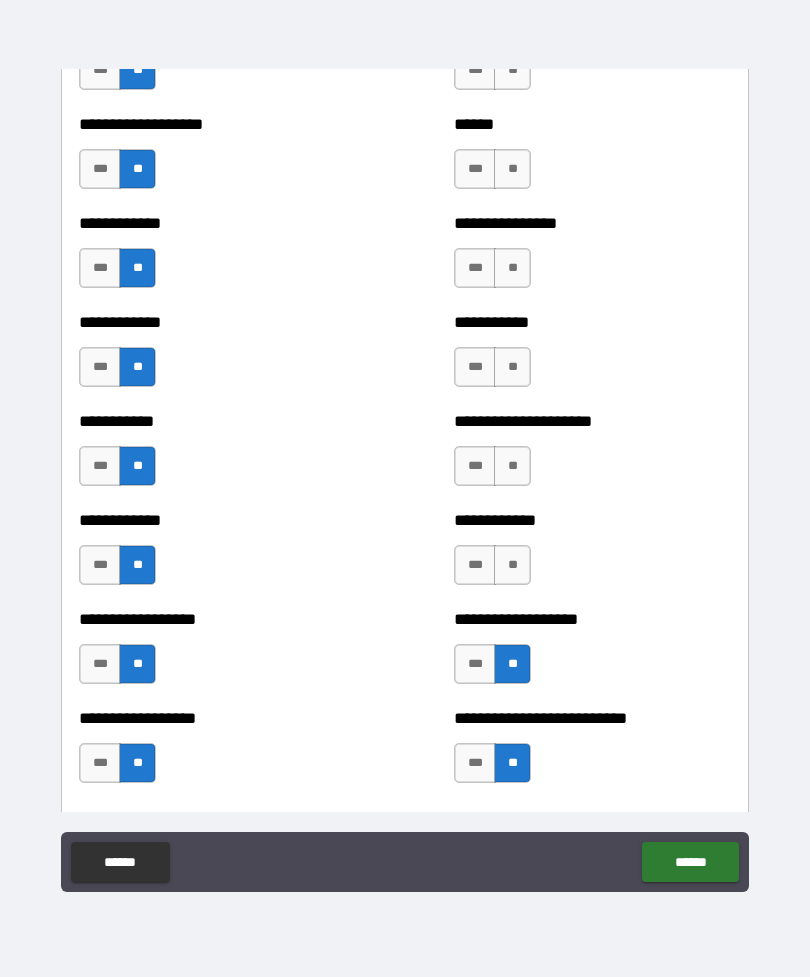 click on "**" at bounding box center [512, 565] 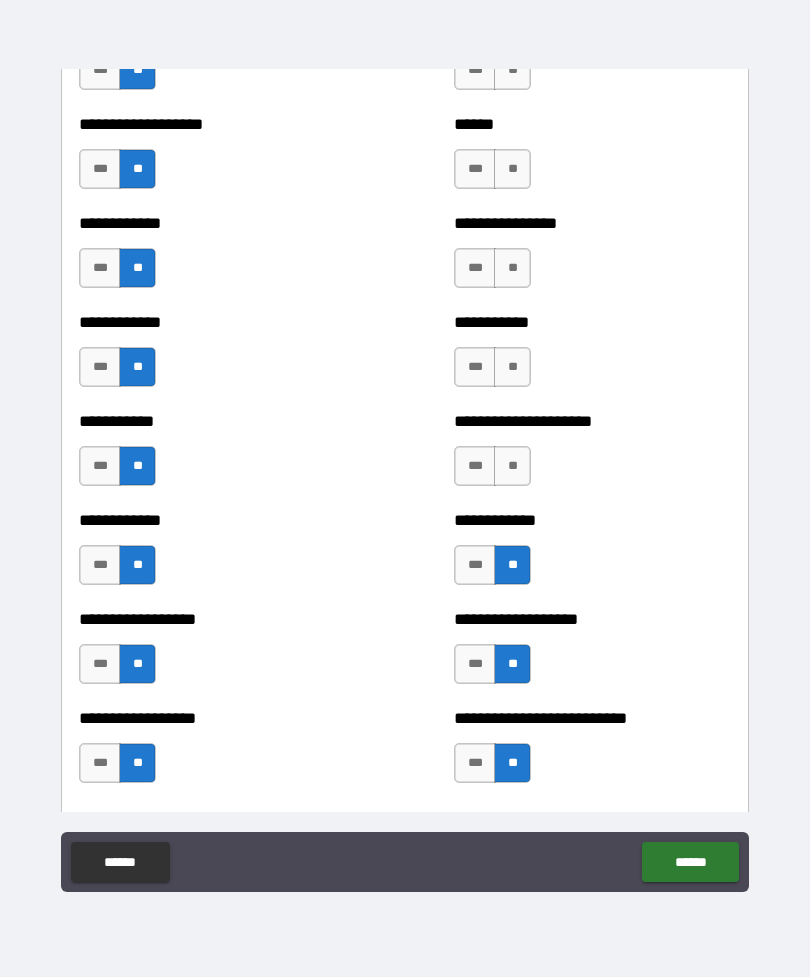 click on "**" at bounding box center (512, 466) 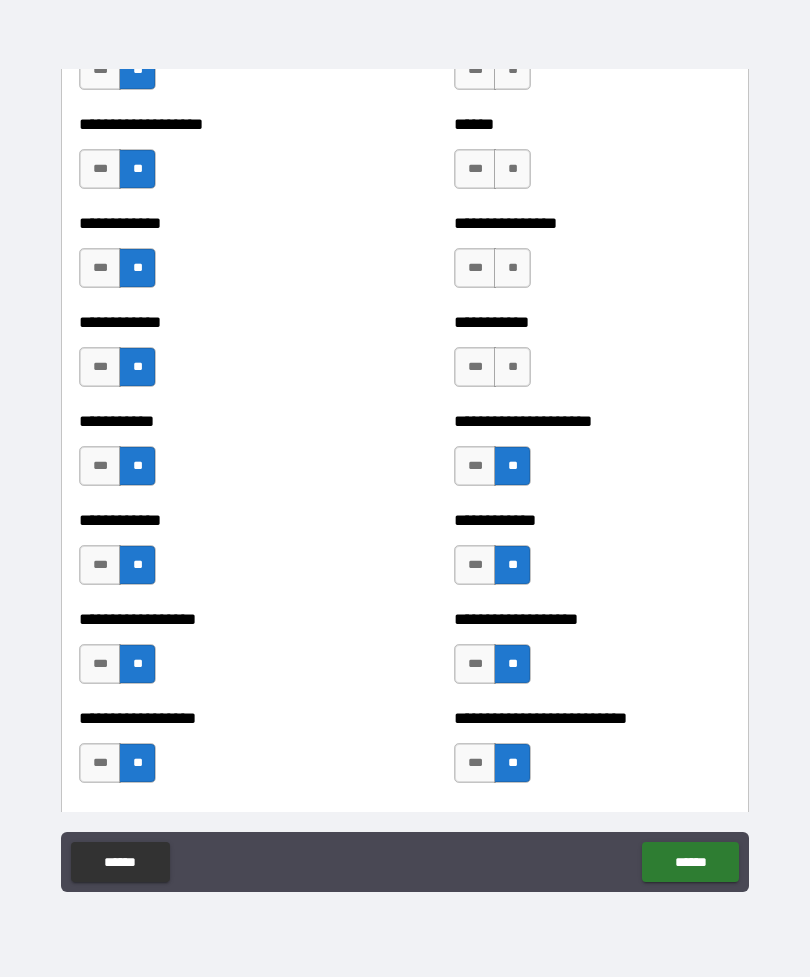click on "**" at bounding box center [512, 367] 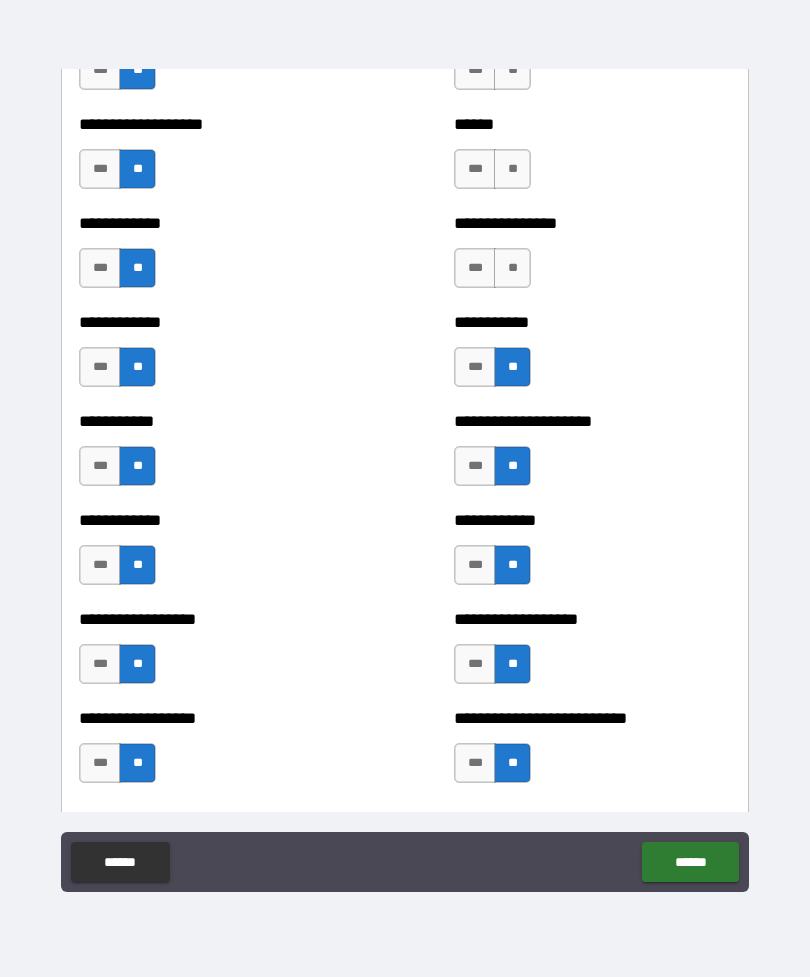 click on "**" at bounding box center (512, 268) 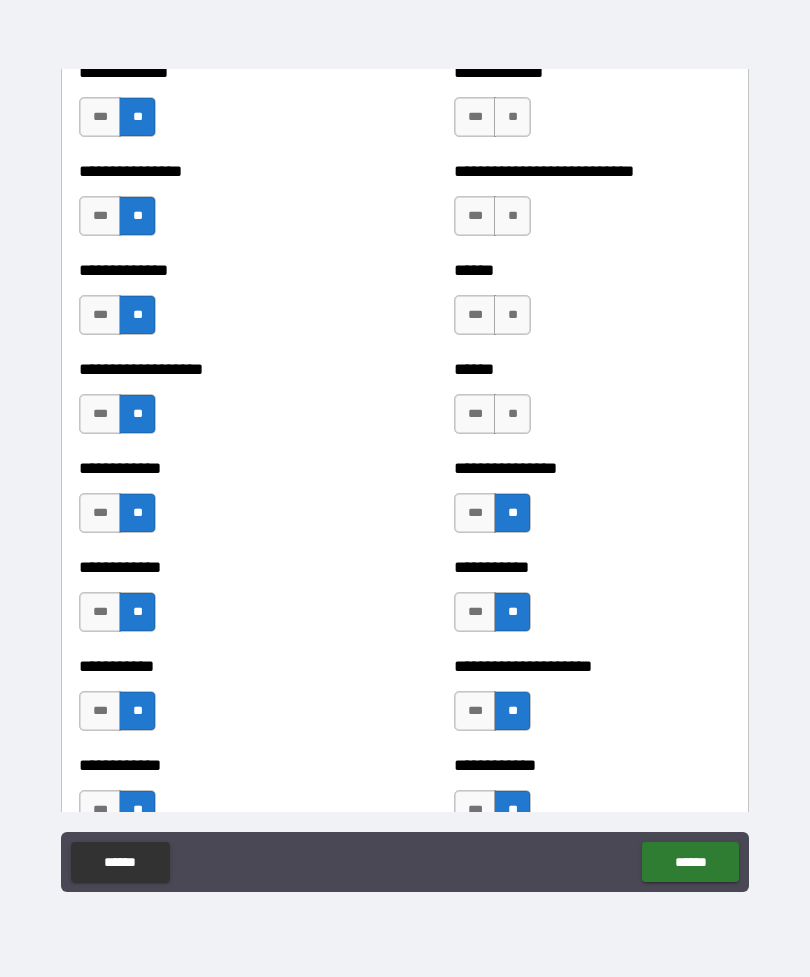 scroll, scrollTop: 3360, scrollLeft: 0, axis: vertical 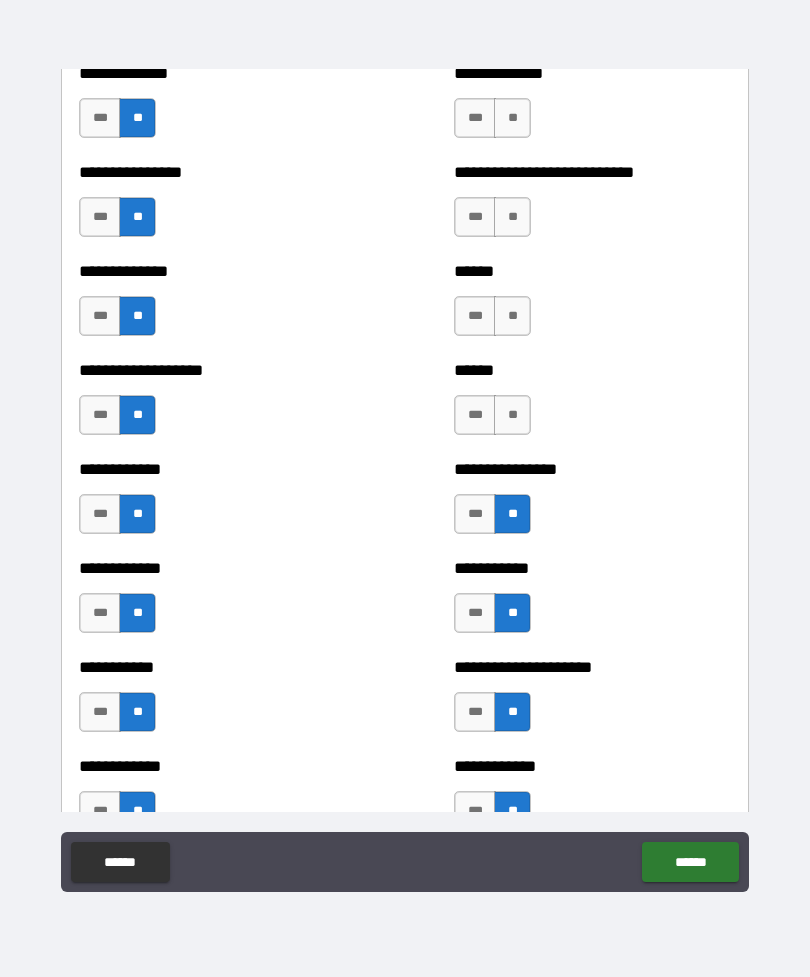 click on "**" at bounding box center (512, 415) 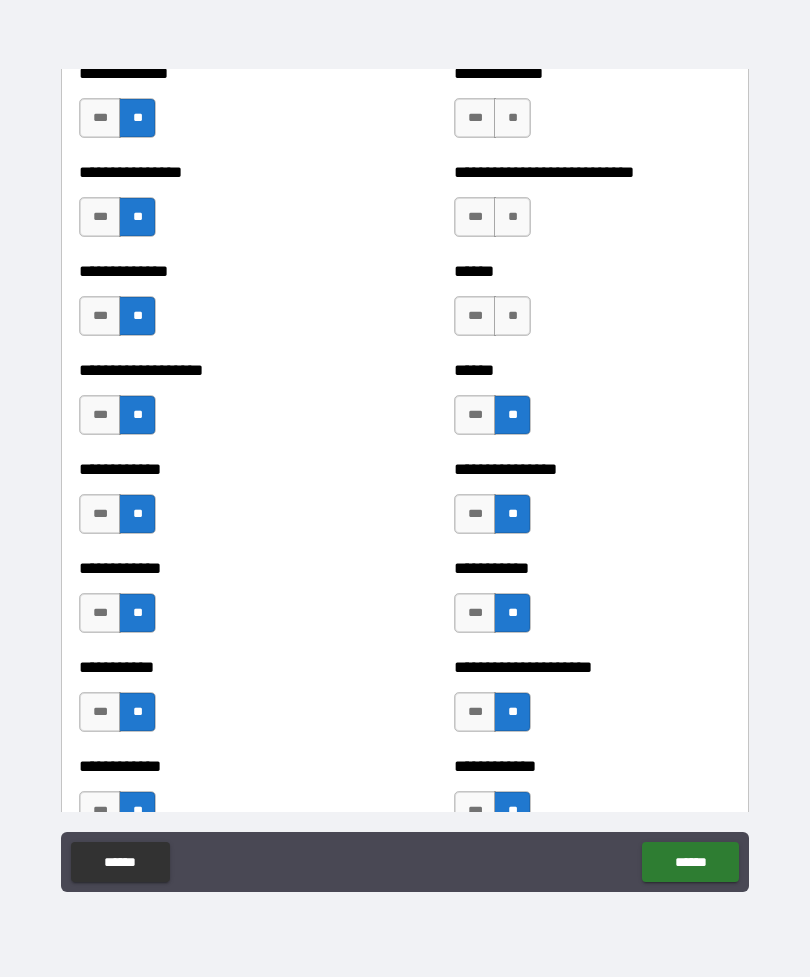 click on "**" at bounding box center (512, 316) 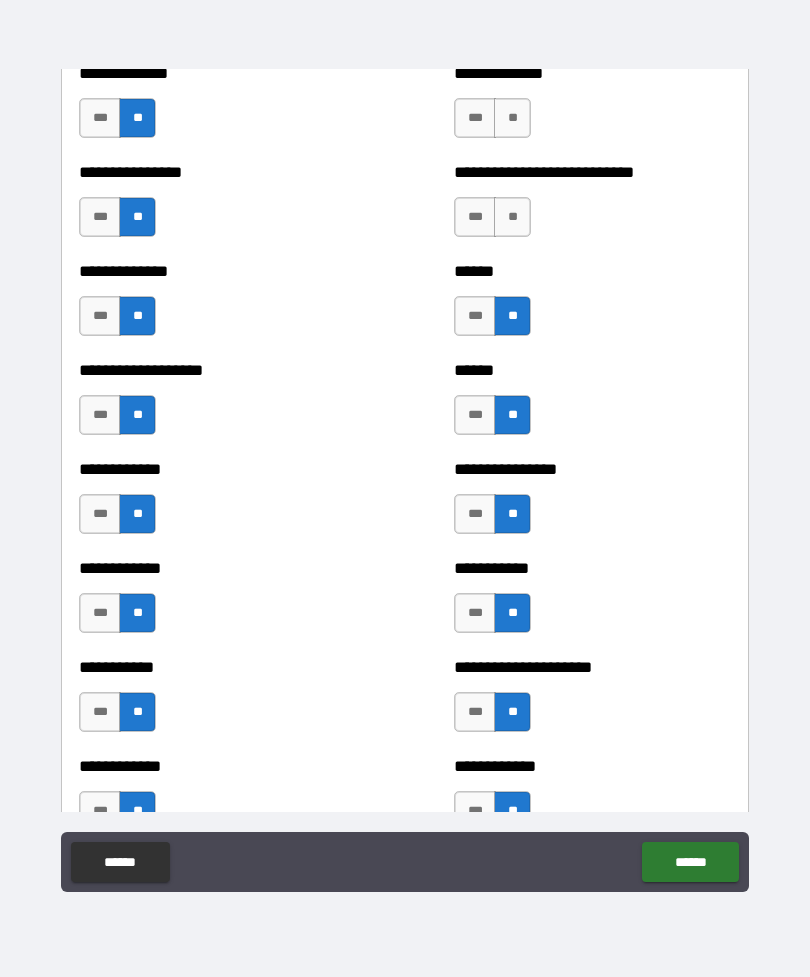 click on "**" at bounding box center (512, 217) 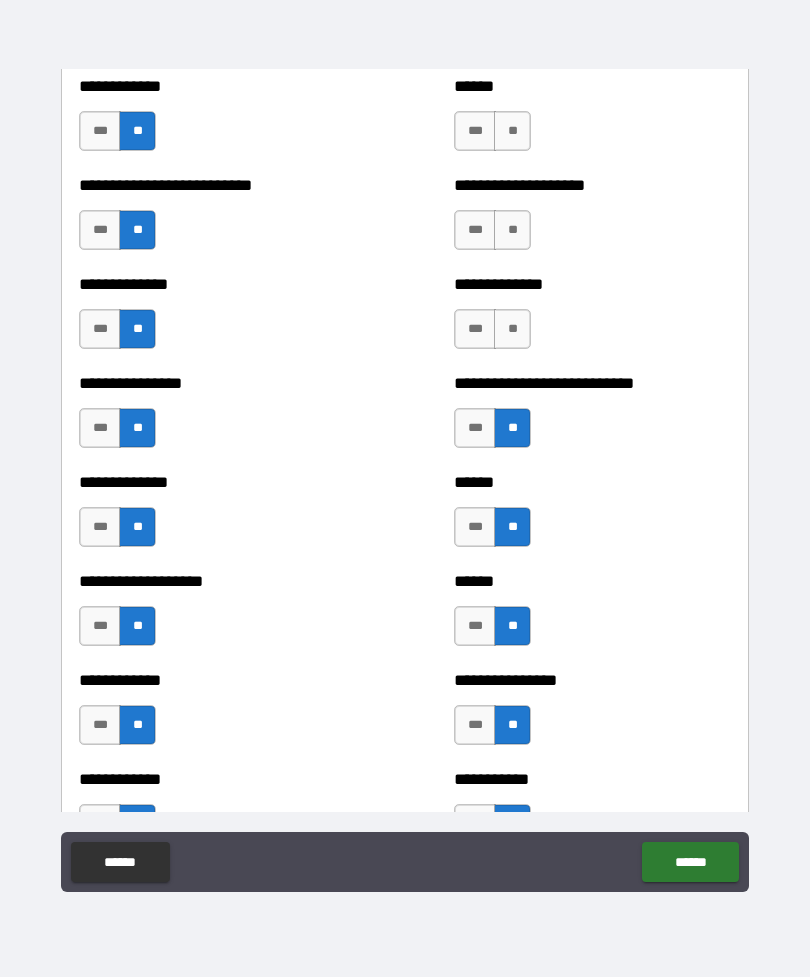 scroll, scrollTop: 3148, scrollLeft: 0, axis: vertical 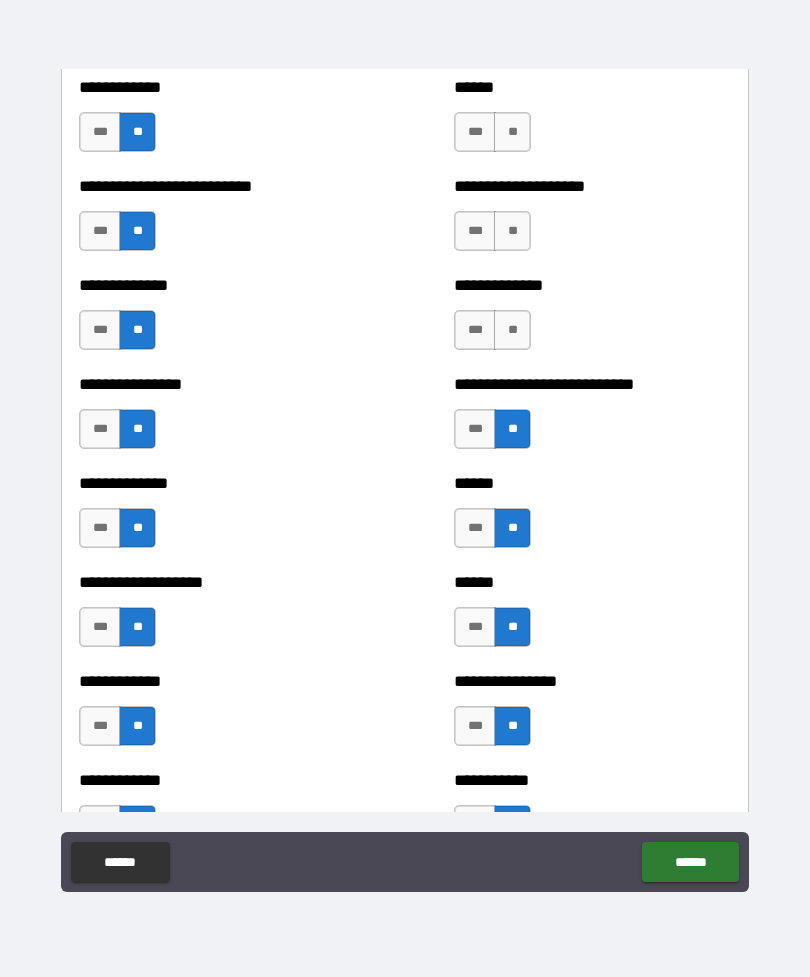 click on "**" at bounding box center (512, 330) 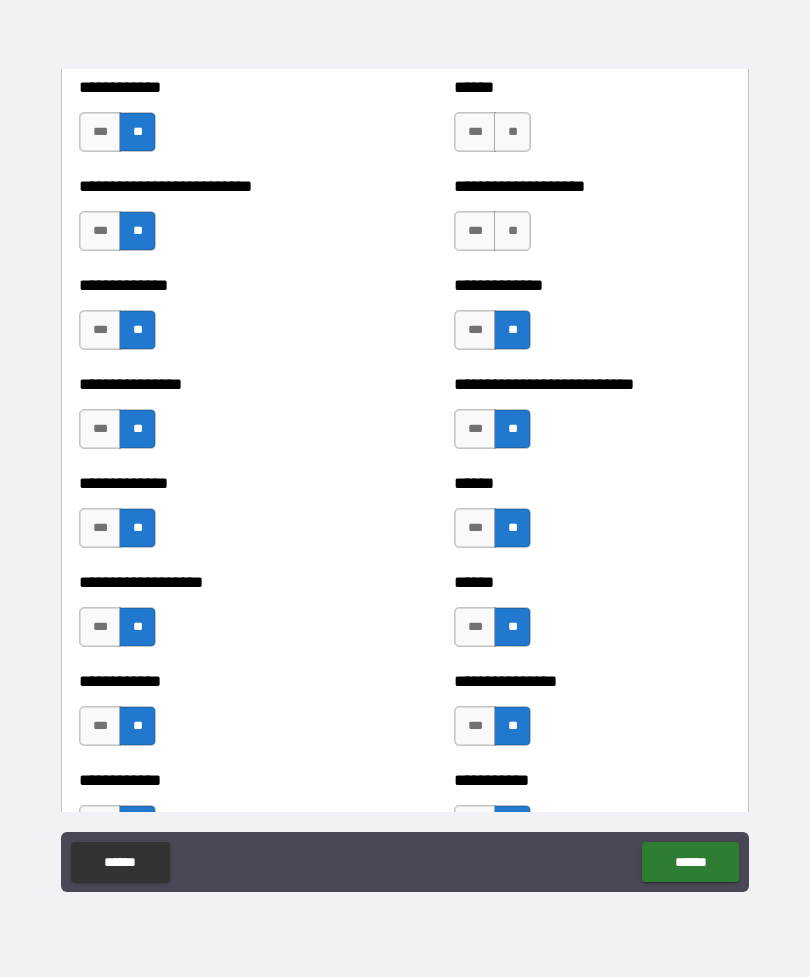 click on "**" at bounding box center (512, 231) 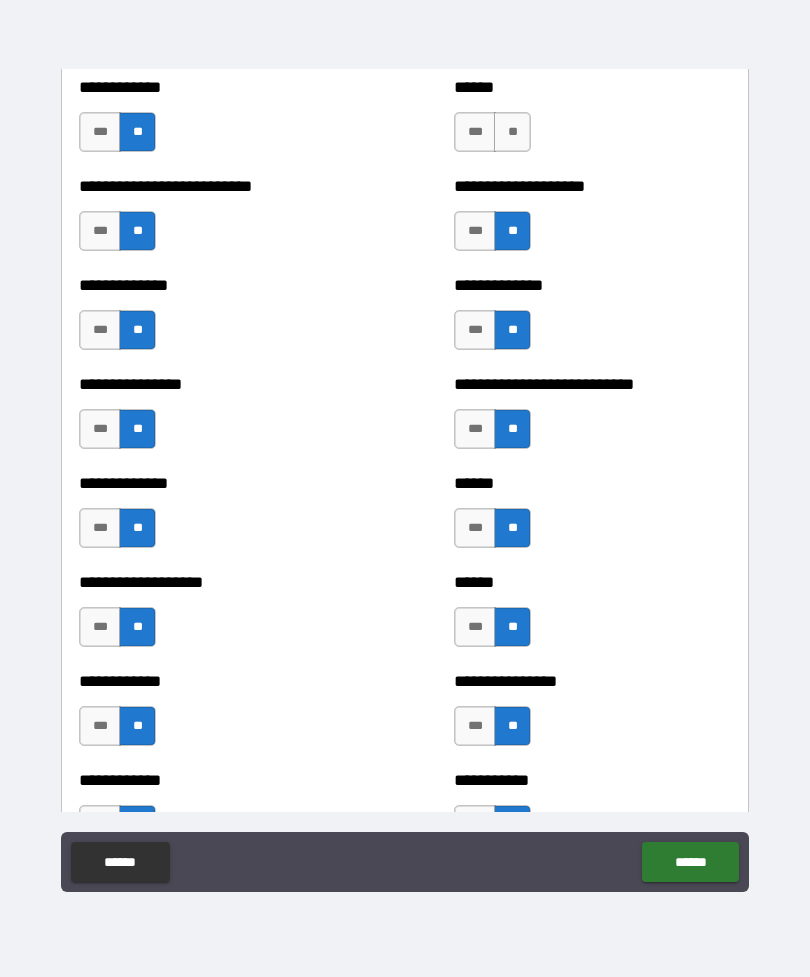 click on "**" at bounding box center (512, 132) 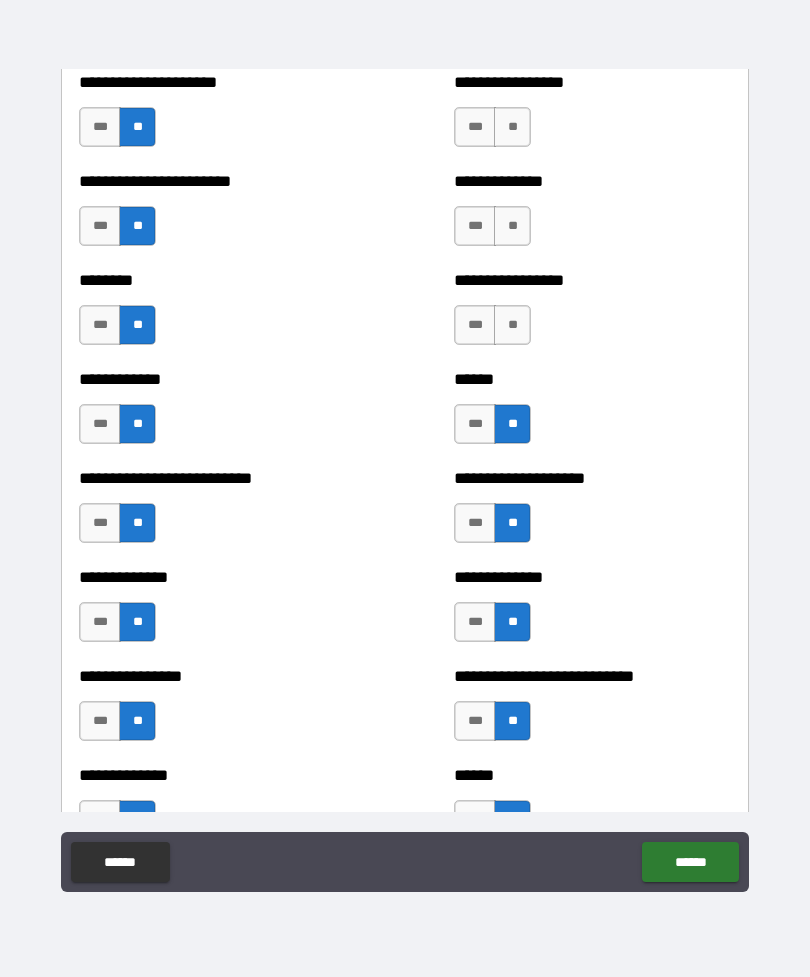 scroll, scrollTop: 2847, scrollLeft: 0, axis: vertical 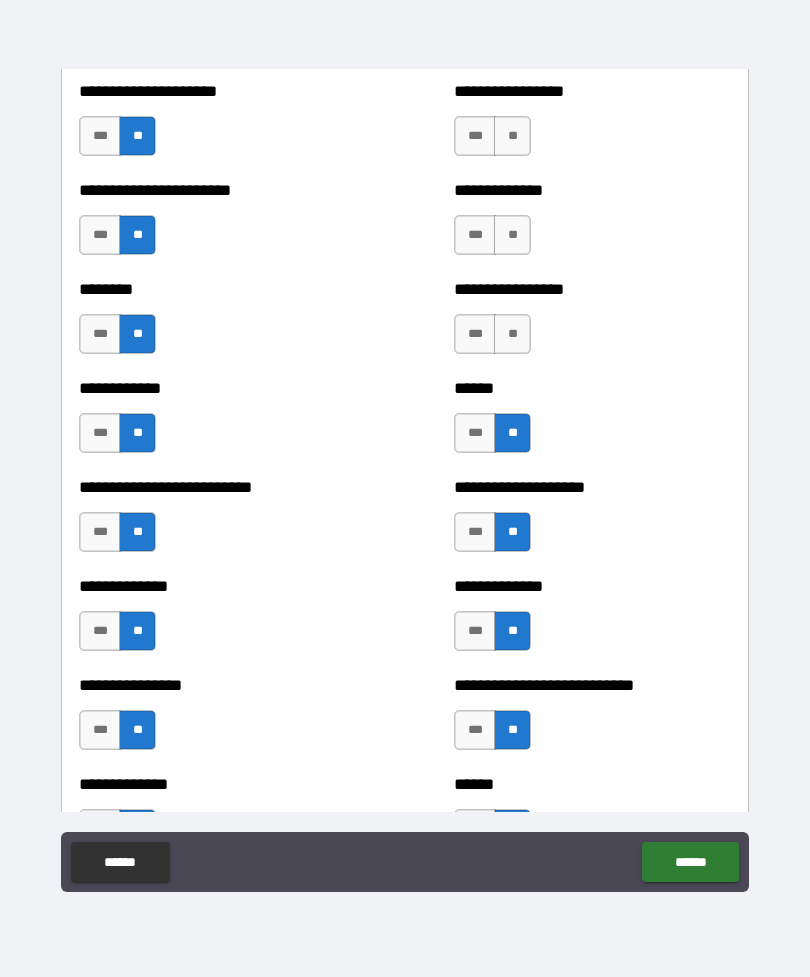click on "**" at bounding box center [512, 334] 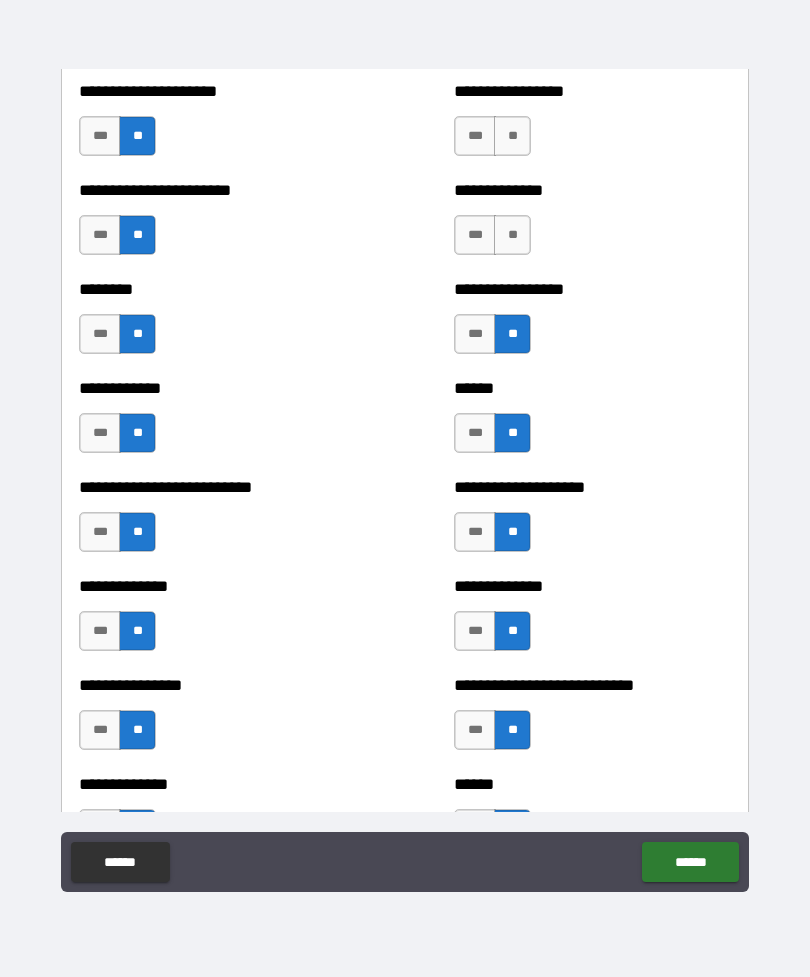 click on "**" at bounding box center [512, 235] 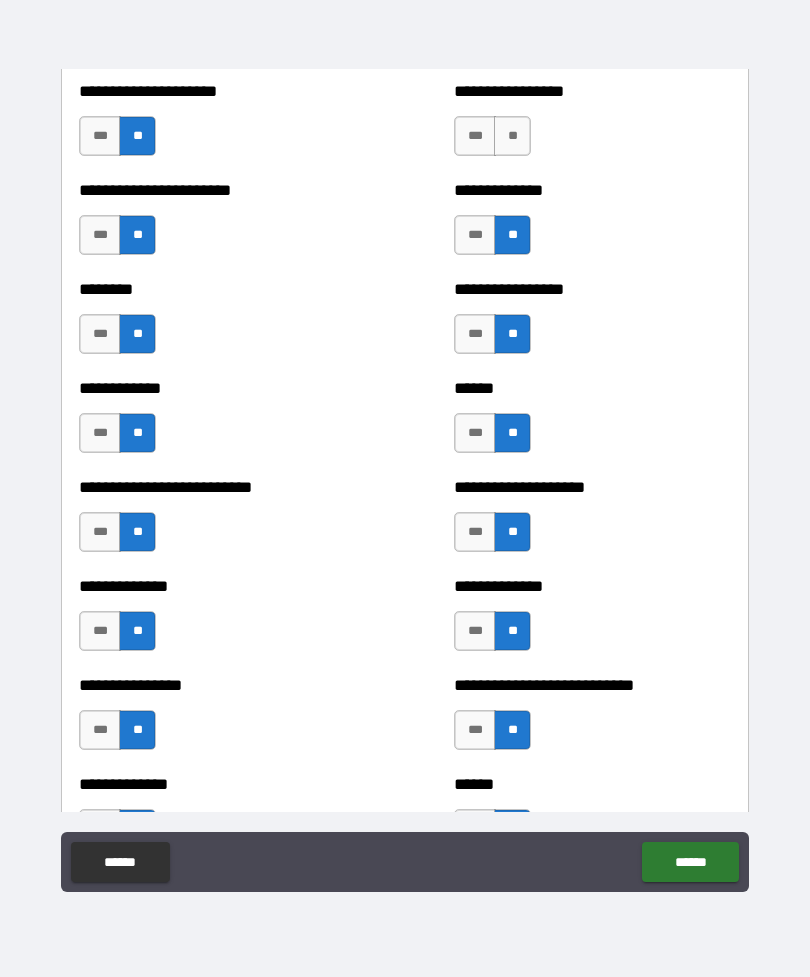 click on "**" at bounding box center [512, 136] 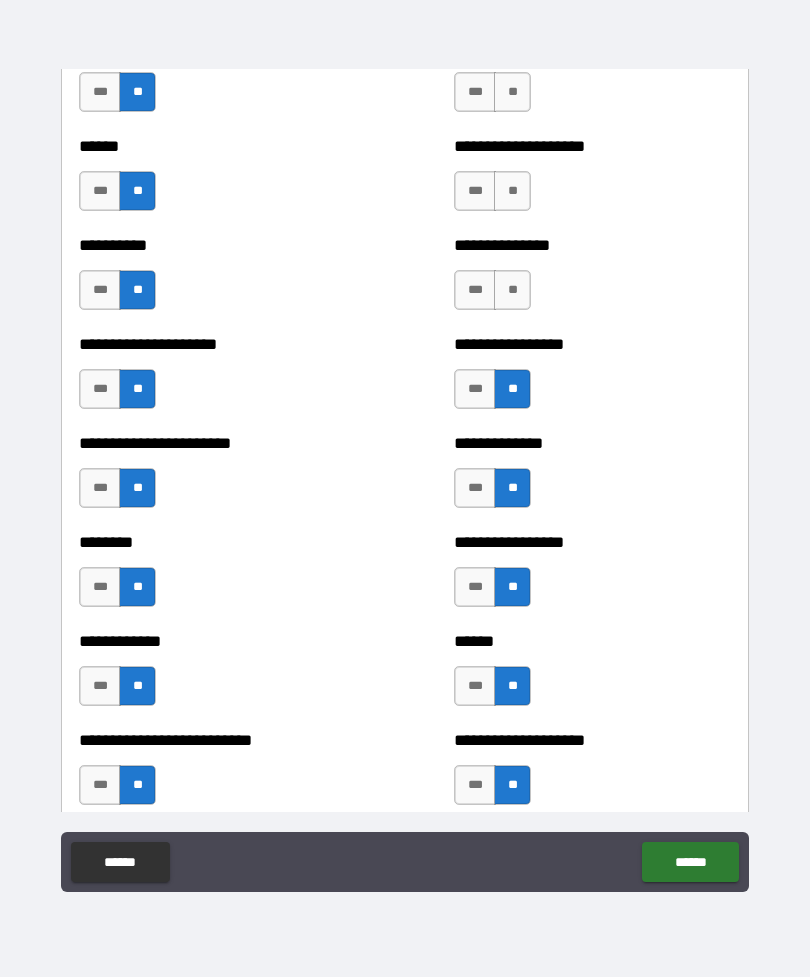 scroll, scrollTop: 2581, scrollLeft: 0, axis: vertical 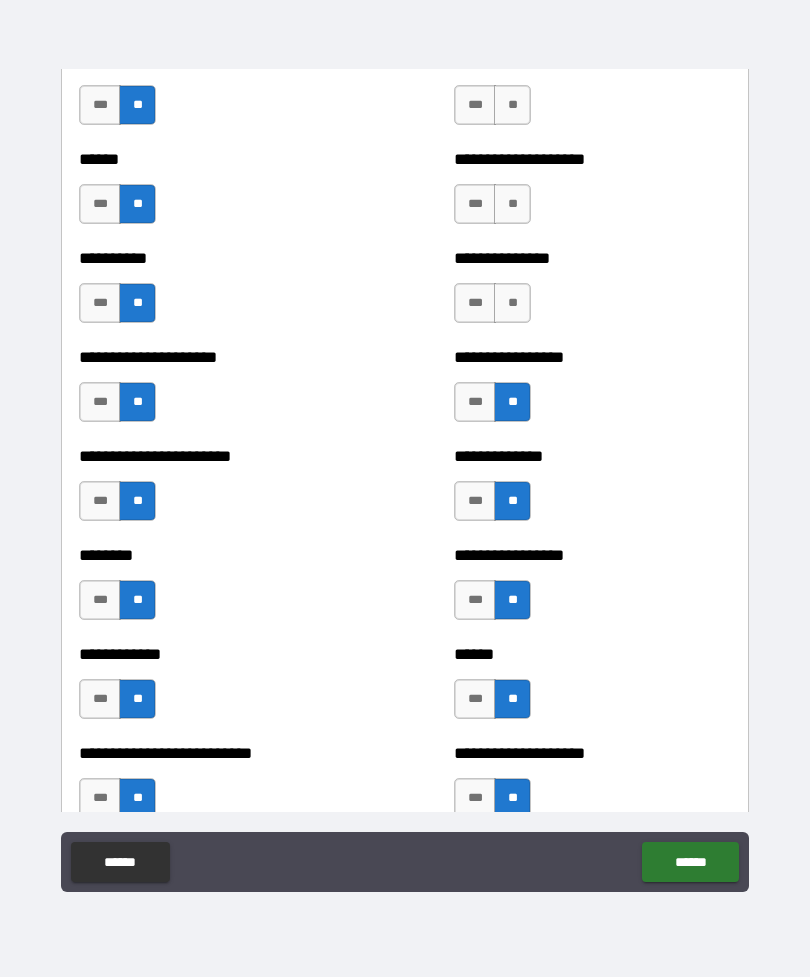 click on "**" at bounding box center (512, 303) 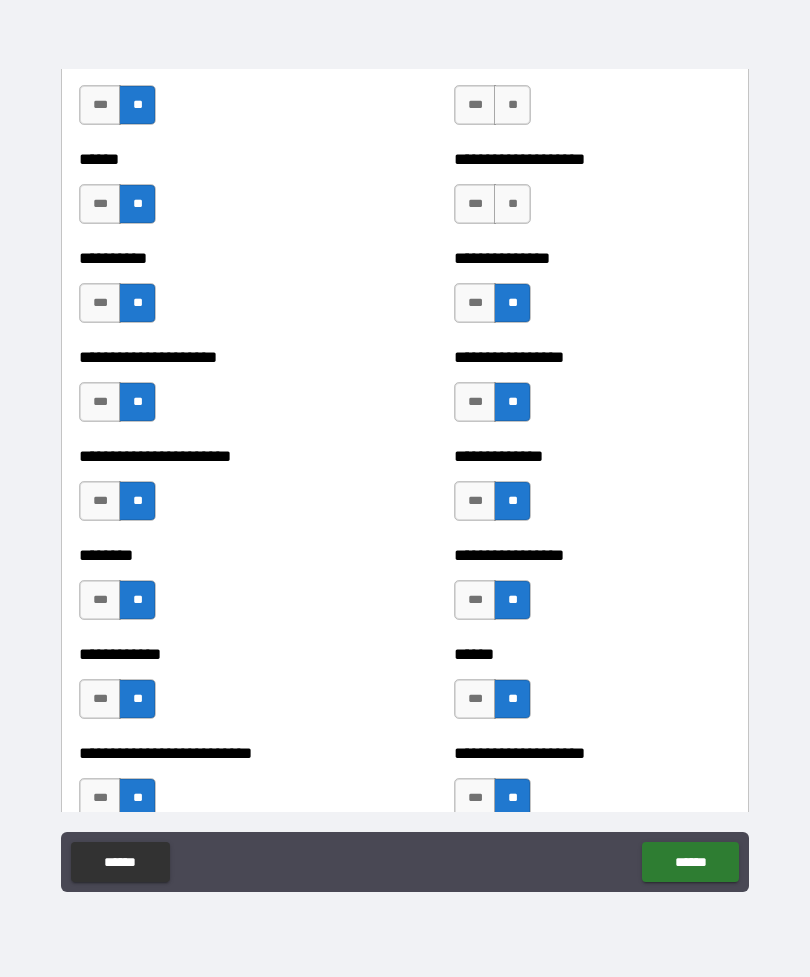 click on "**" at bounding box center (512, 204) 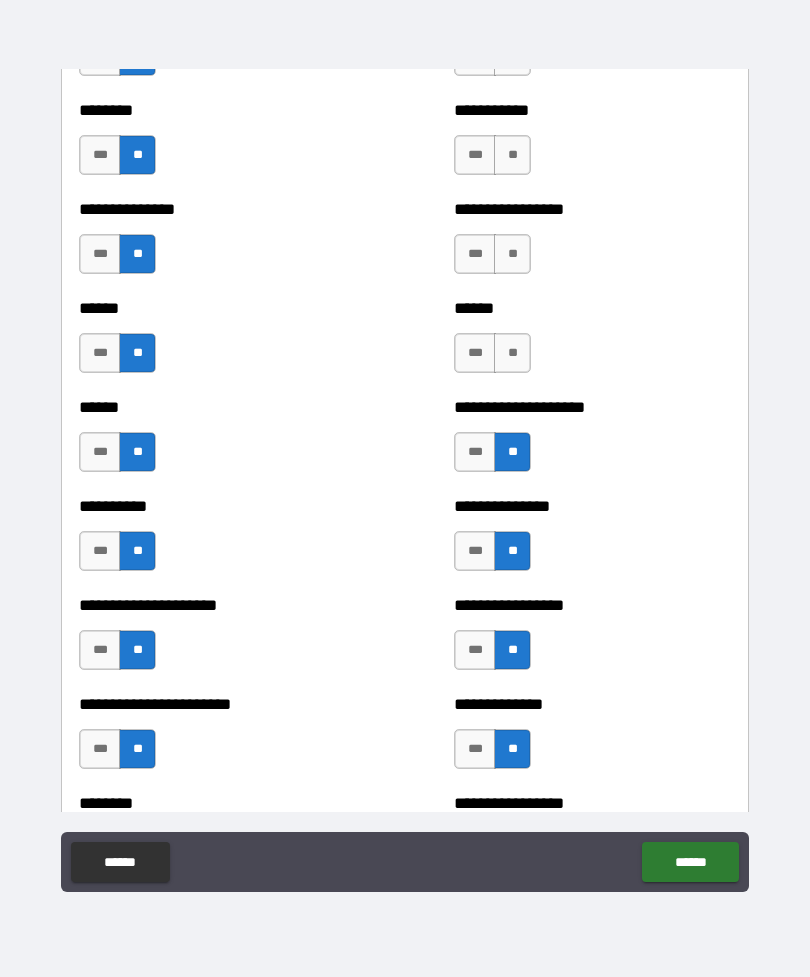 scroll, scrollTop: 2331, scrollLeft: 0, axis: vertical 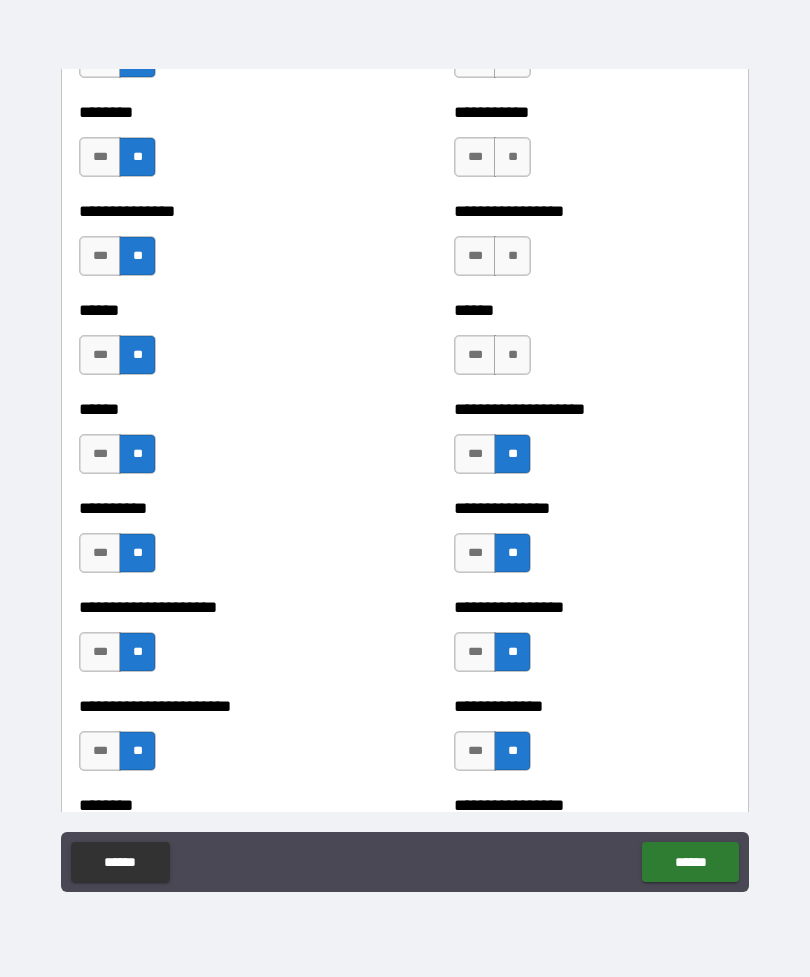 click on "**" at bounding box center (512, 355) 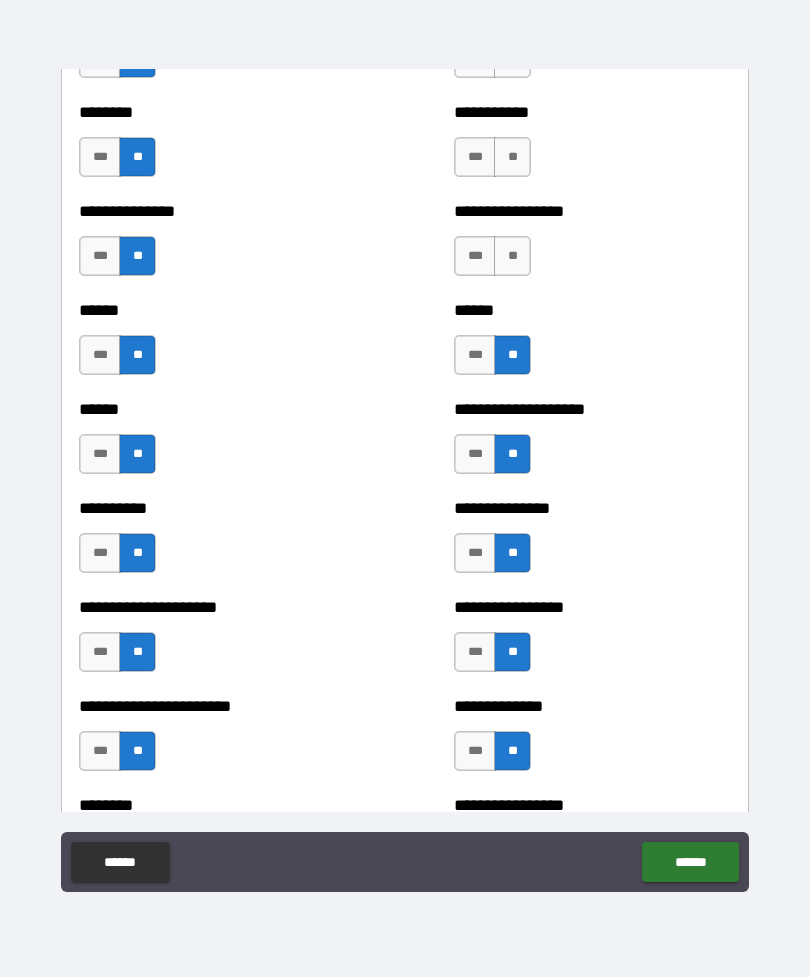 click on "**" at bounding box center (512, 256) 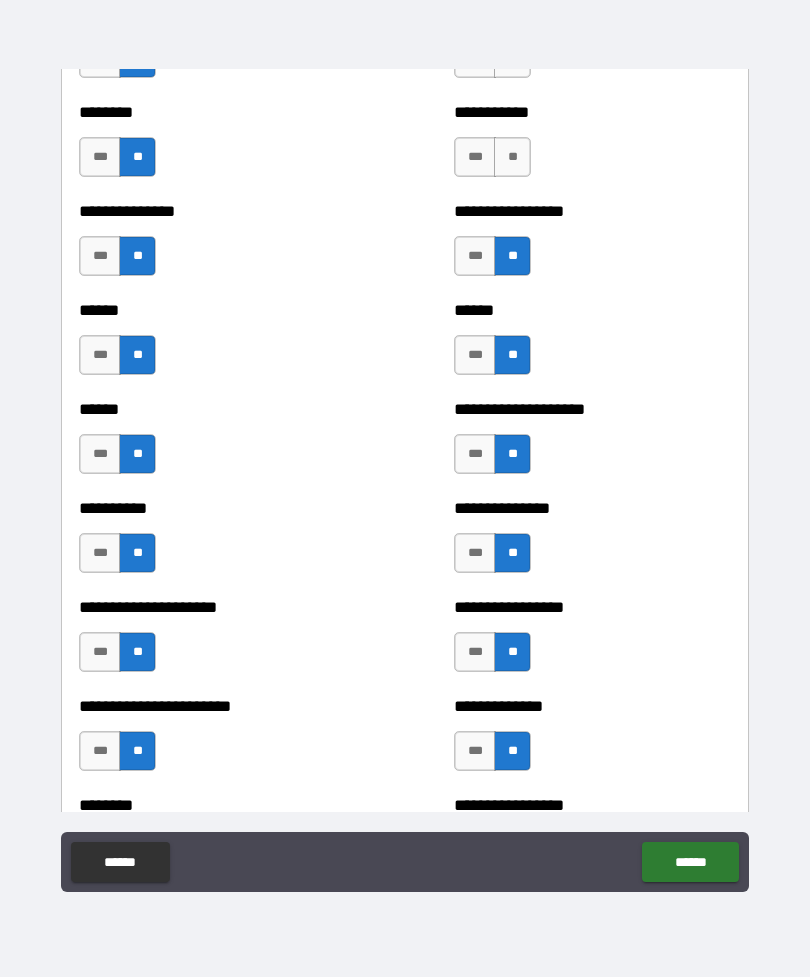 click on "**" at bounding box center [512, 157] 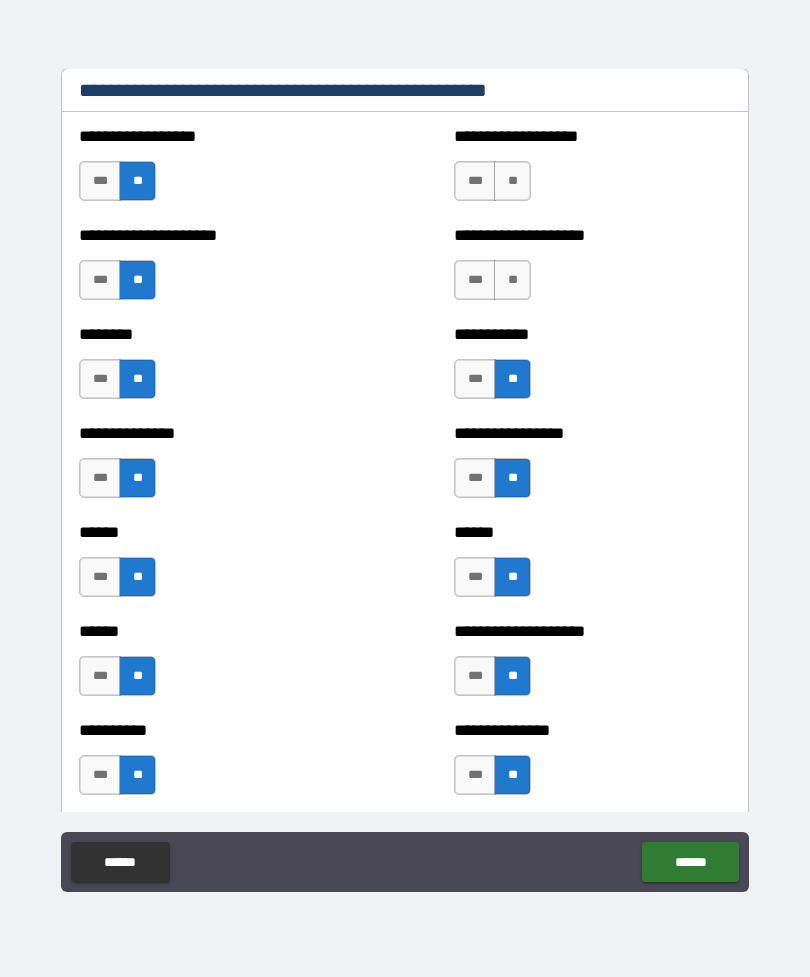 scroll, scrollTop: 2090, scrollLeft: 0, axis: vertical 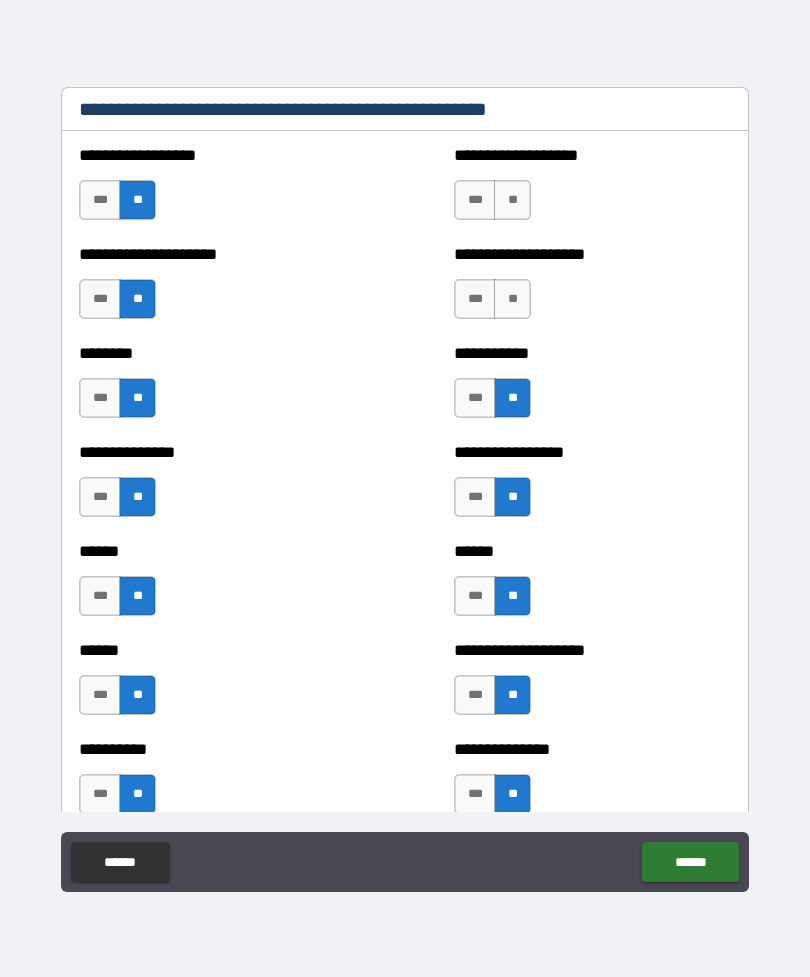 click on "**" at bounding box center (512, 299) 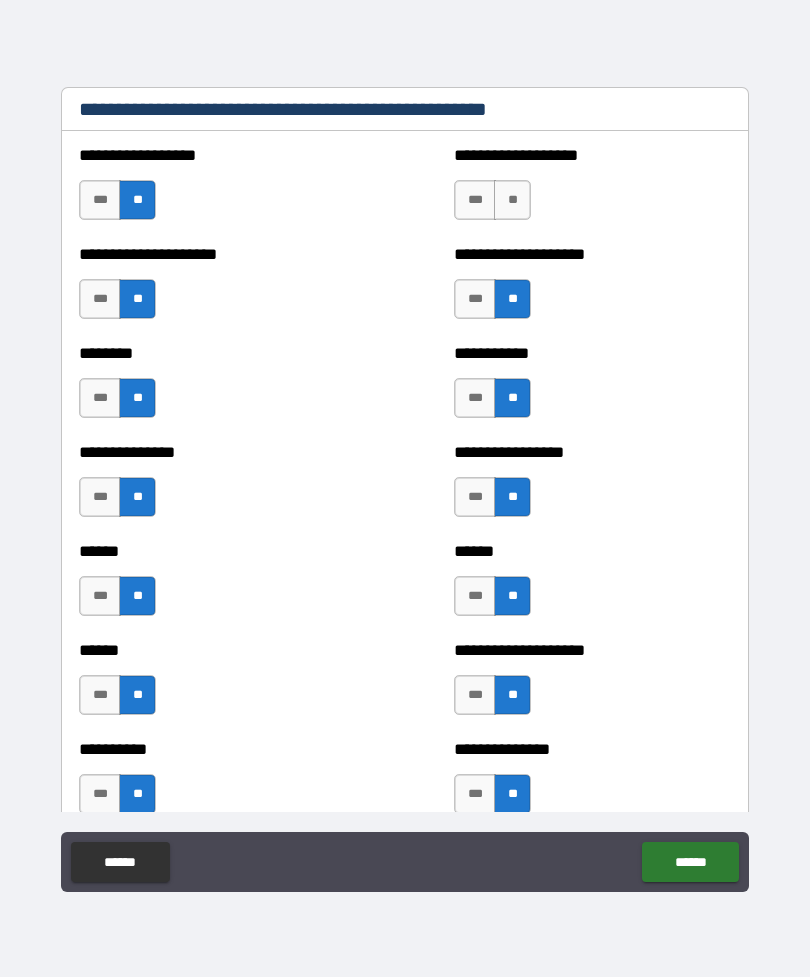 click on "**" at bounding box center [512, 200] 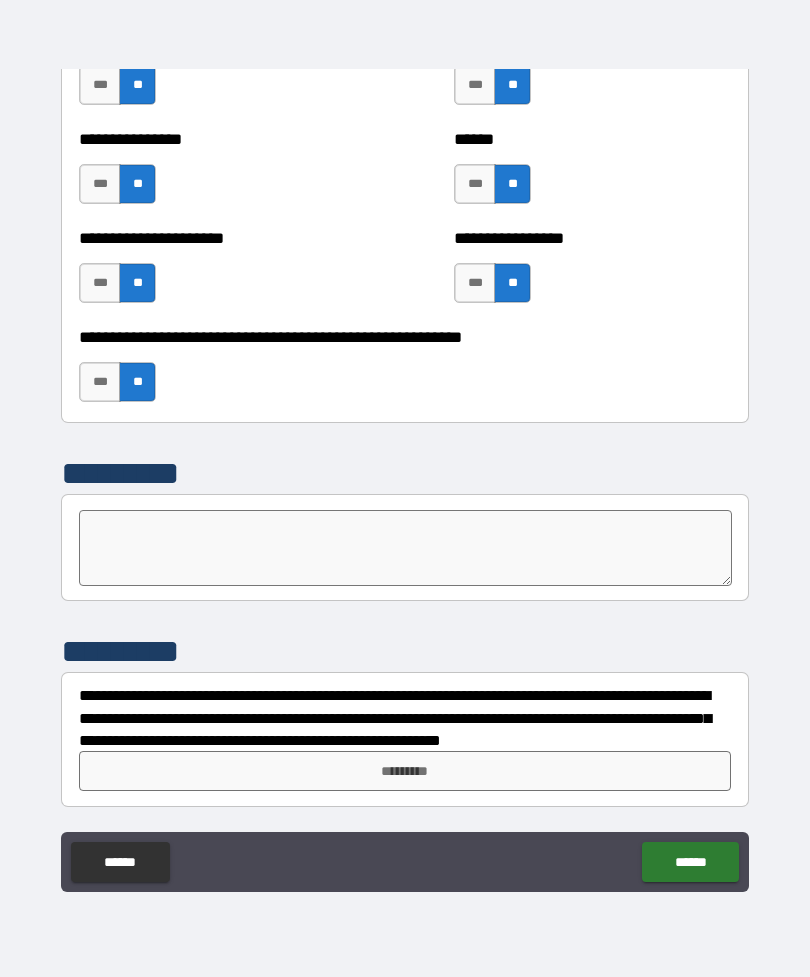 scroll, scrollTop: 4284, scrollLeft: 0, axis: vertical 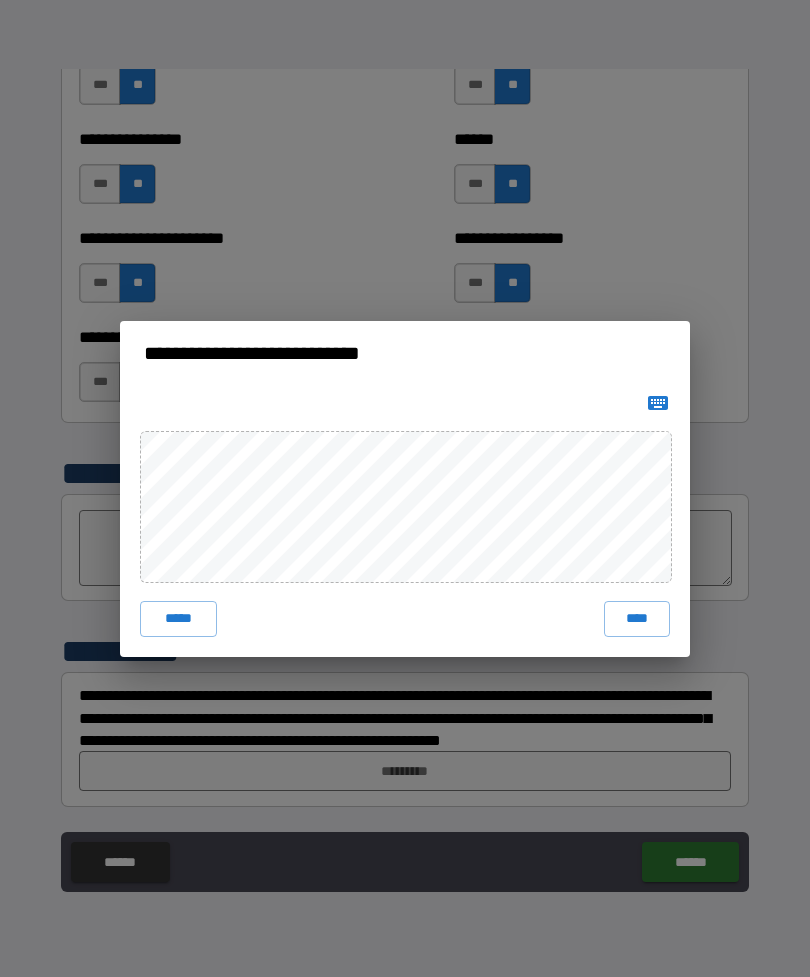 click on "****" at bounding box center [637, 619] 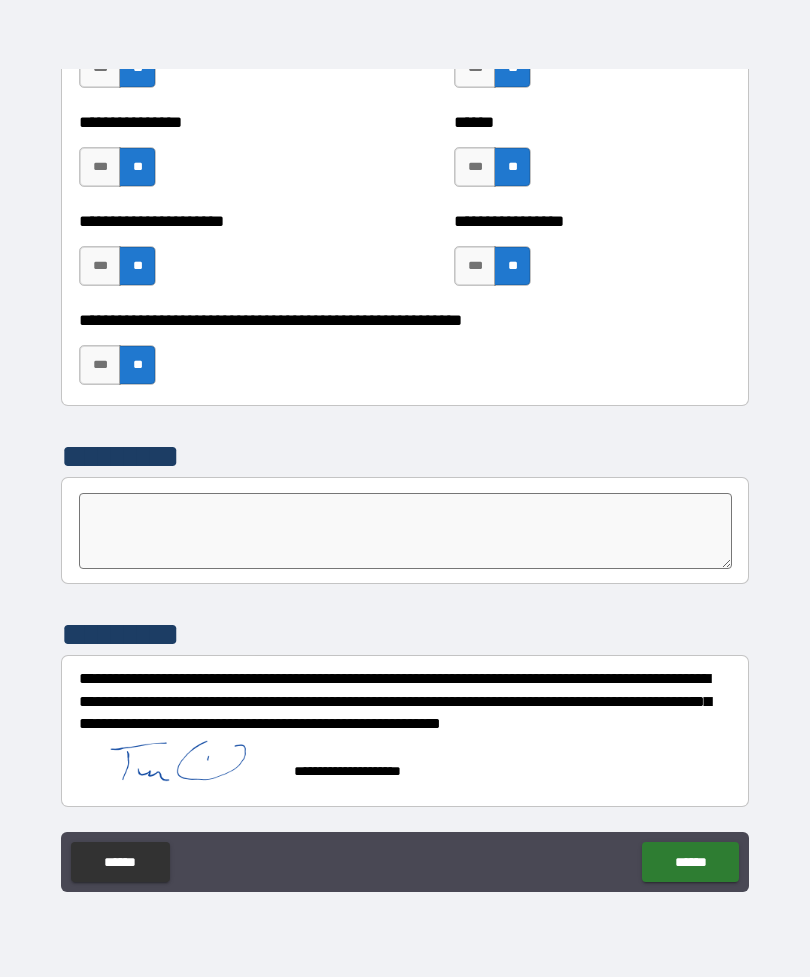 scroll, scrollTop: 4301, scrollLeft: 0, axis: vertical 